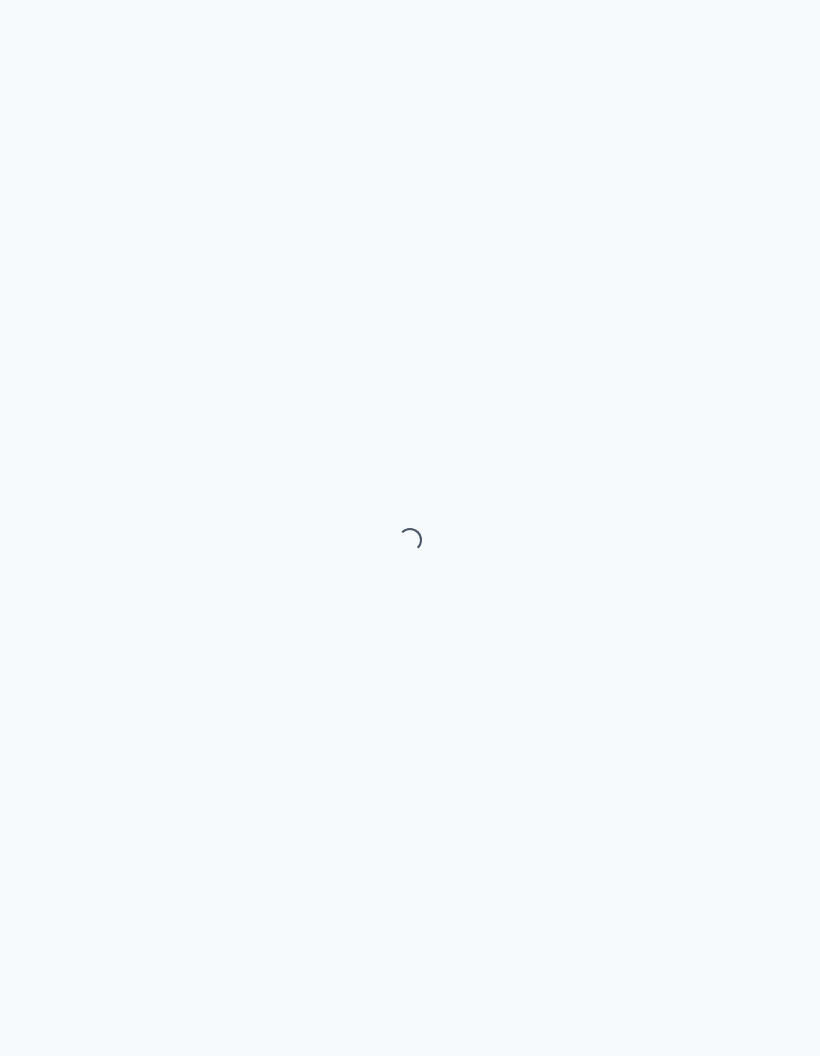 scroll, scrollTop: 0, scrollLeft: 0, axis: both 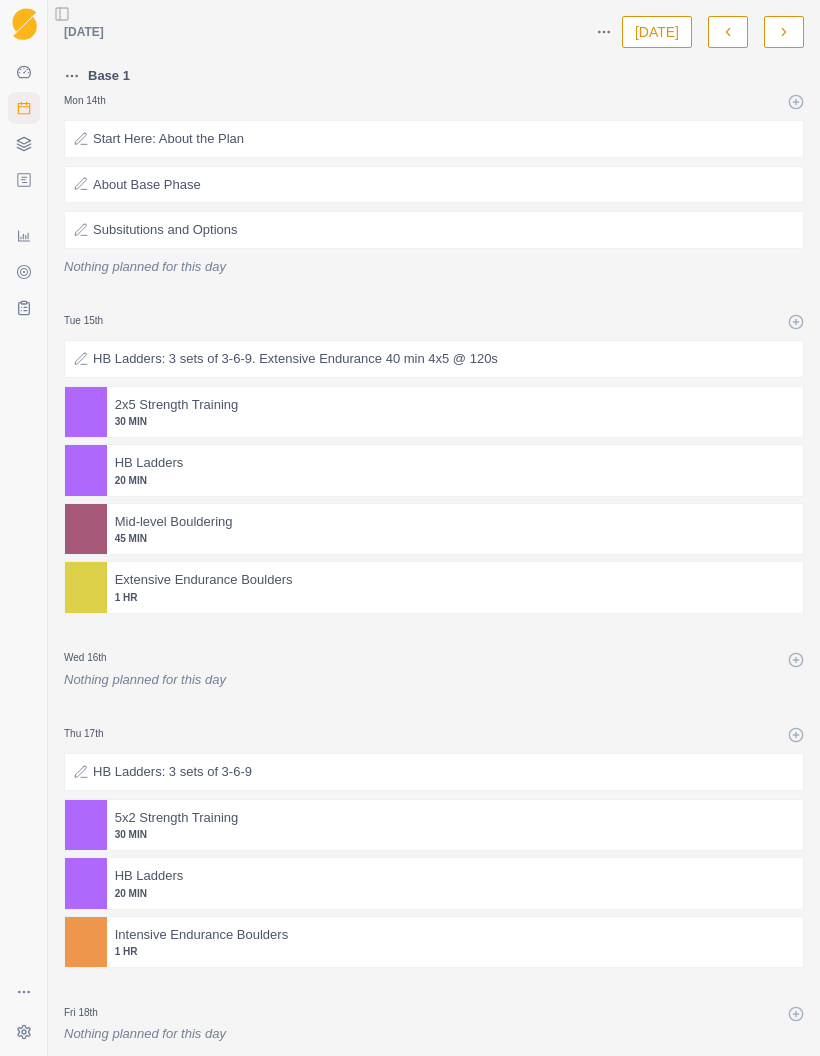 click on "Workouts" at bounding box center [24, 144] 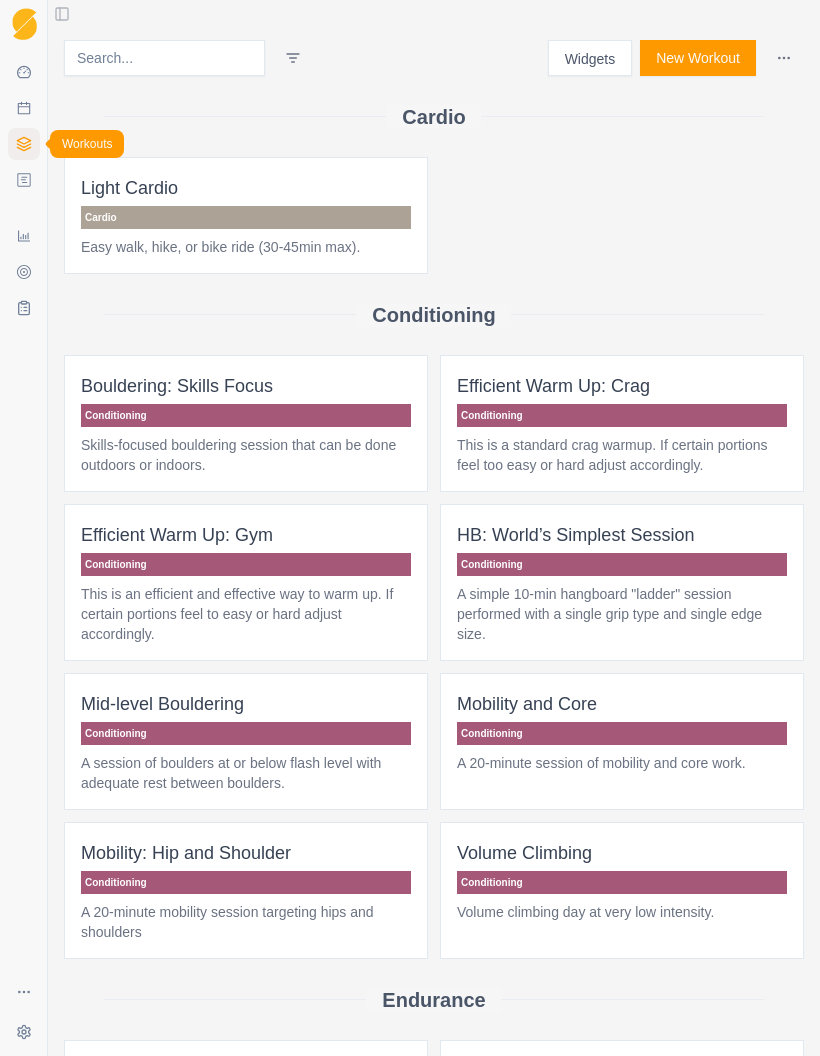 click on "Plans" at bounding box center (24, 180) 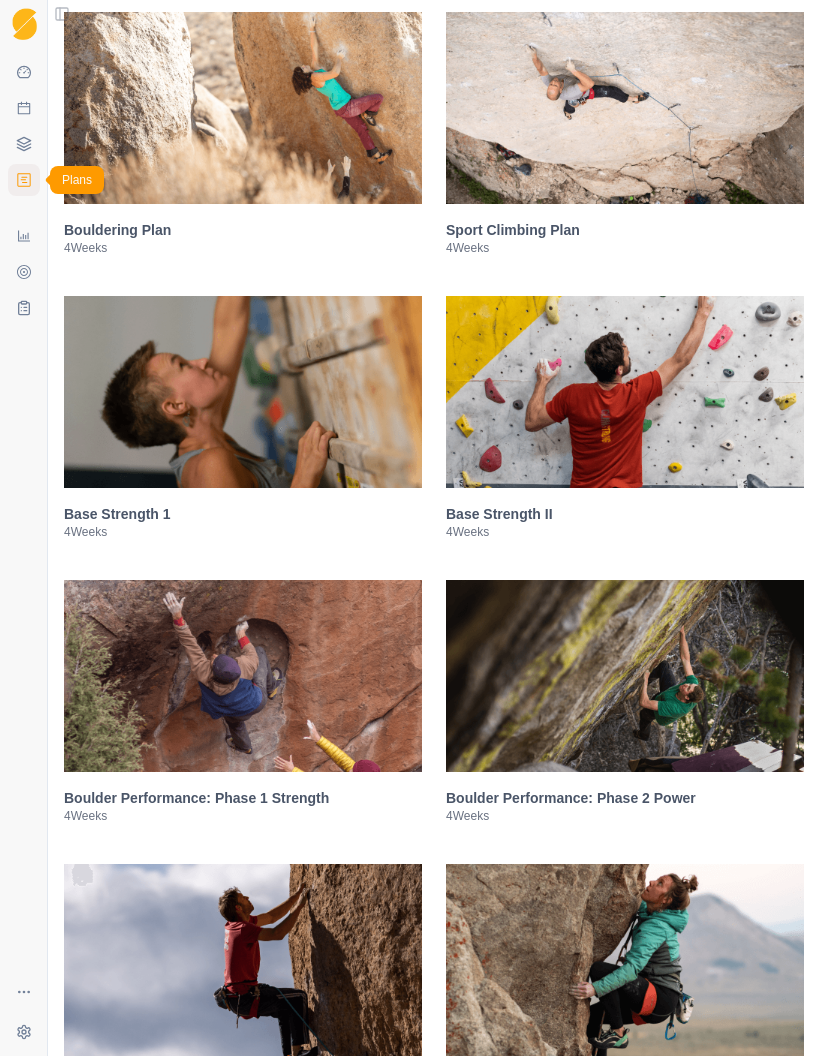 scroll, scrollTop: 428, scrollLeft: 0, axis: vertical 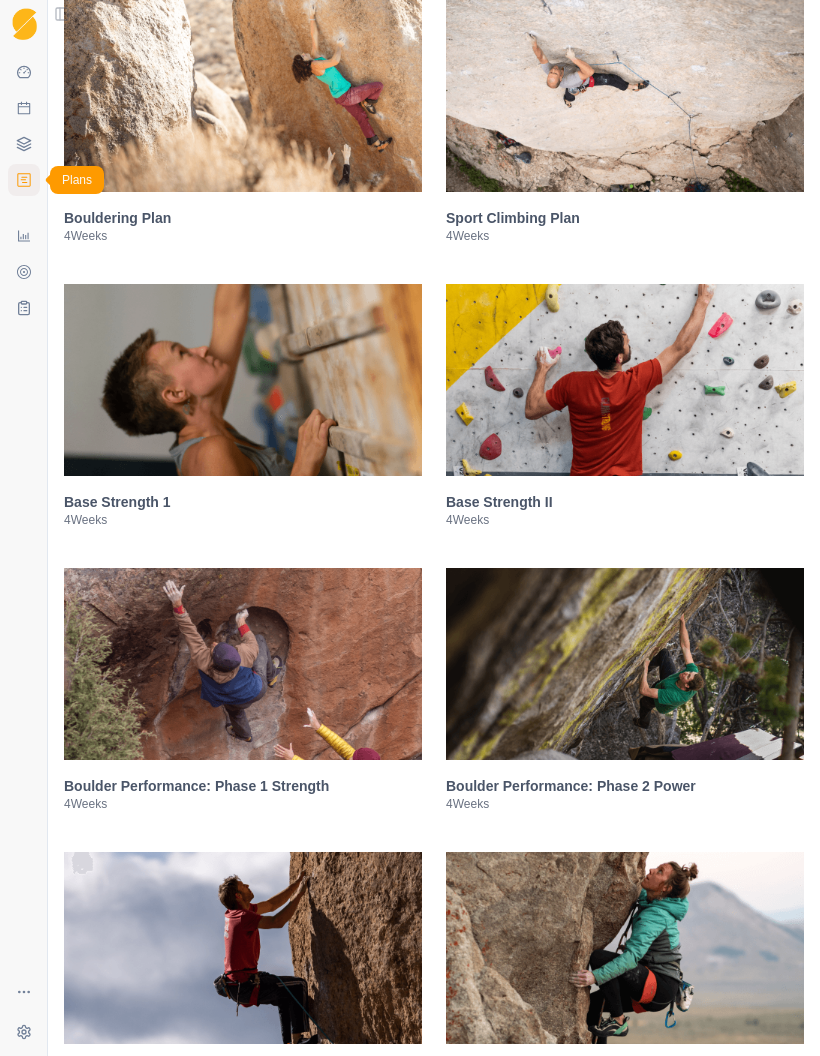 click at bounding box center [625, 96] 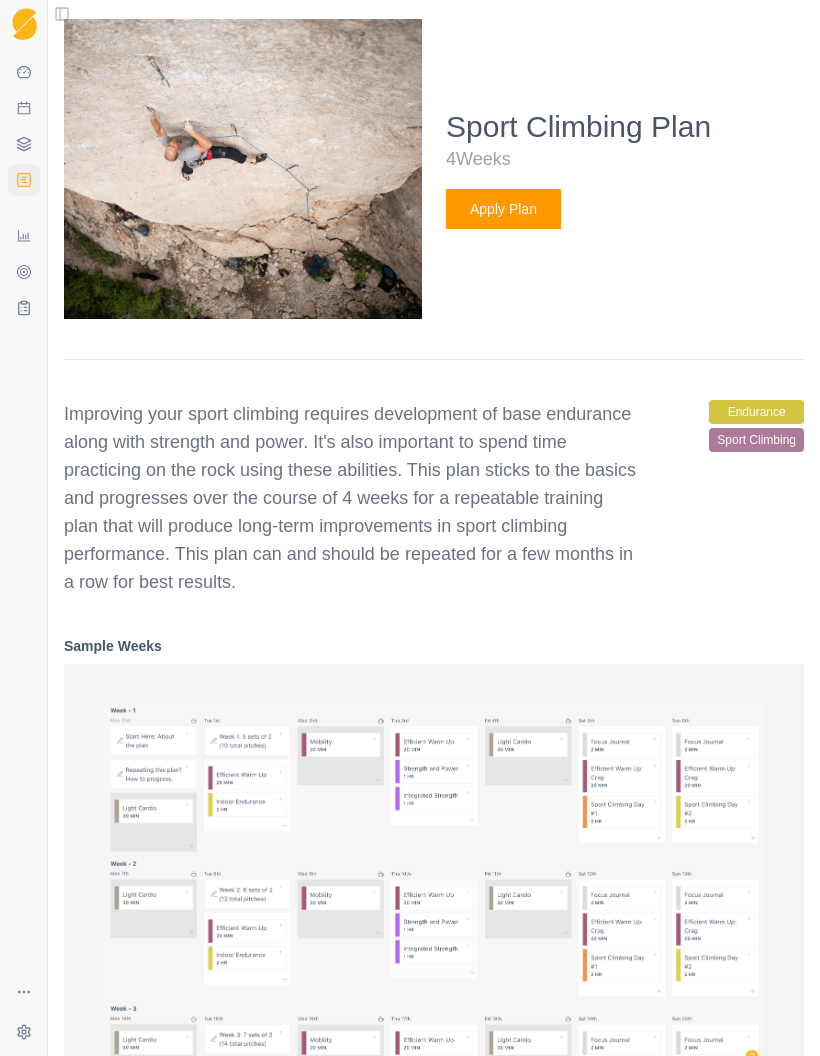 scroll, scrollTop: 736, scrollLeft: 0, axis: vertical 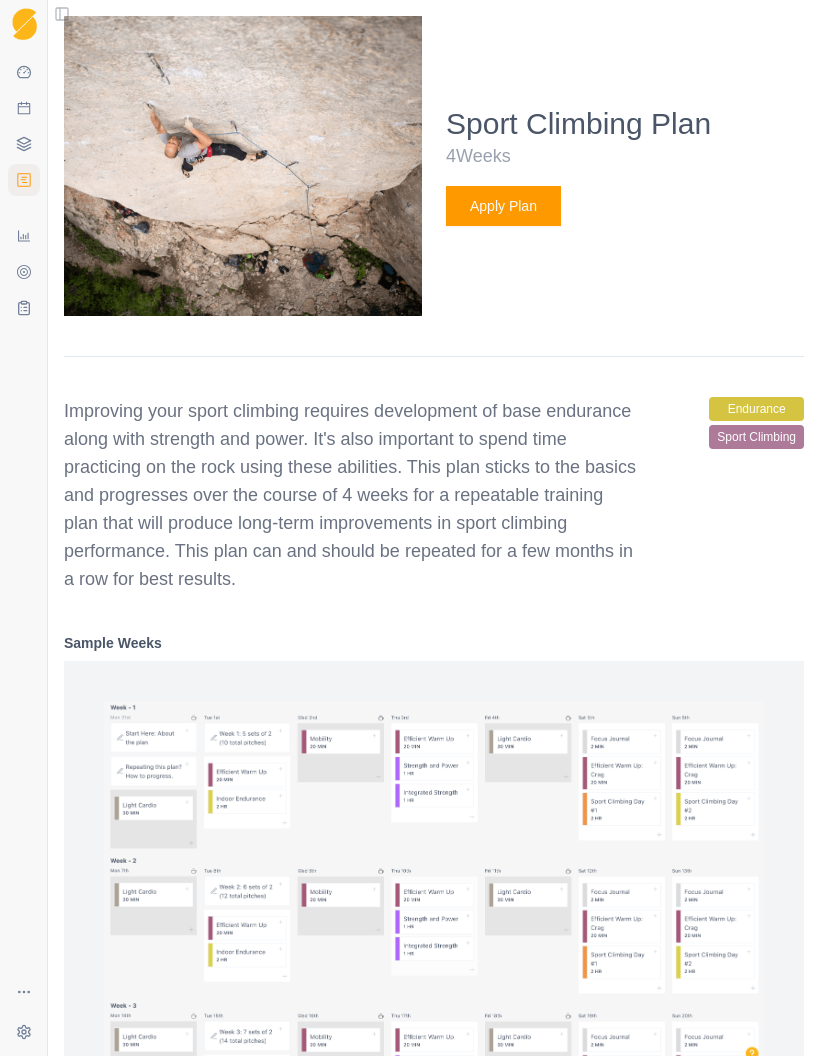 click on "Apply Plan" at bounding box center (503, 206) 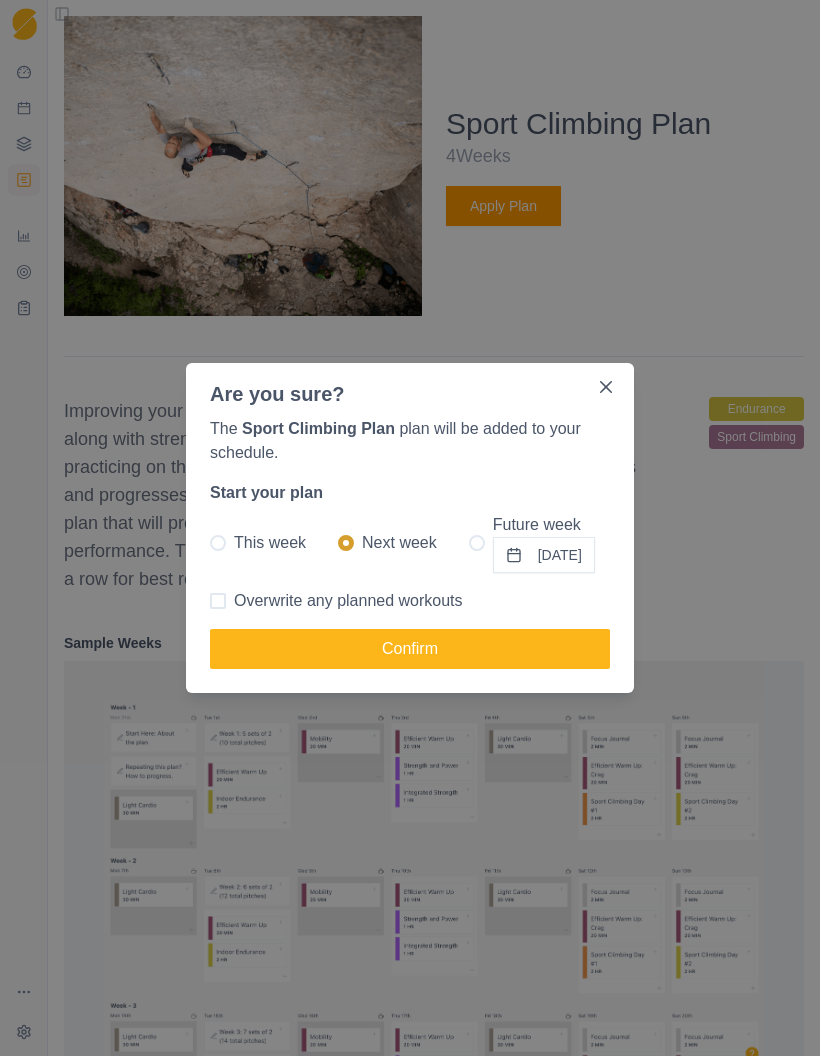click at bounding box center [218, 543] 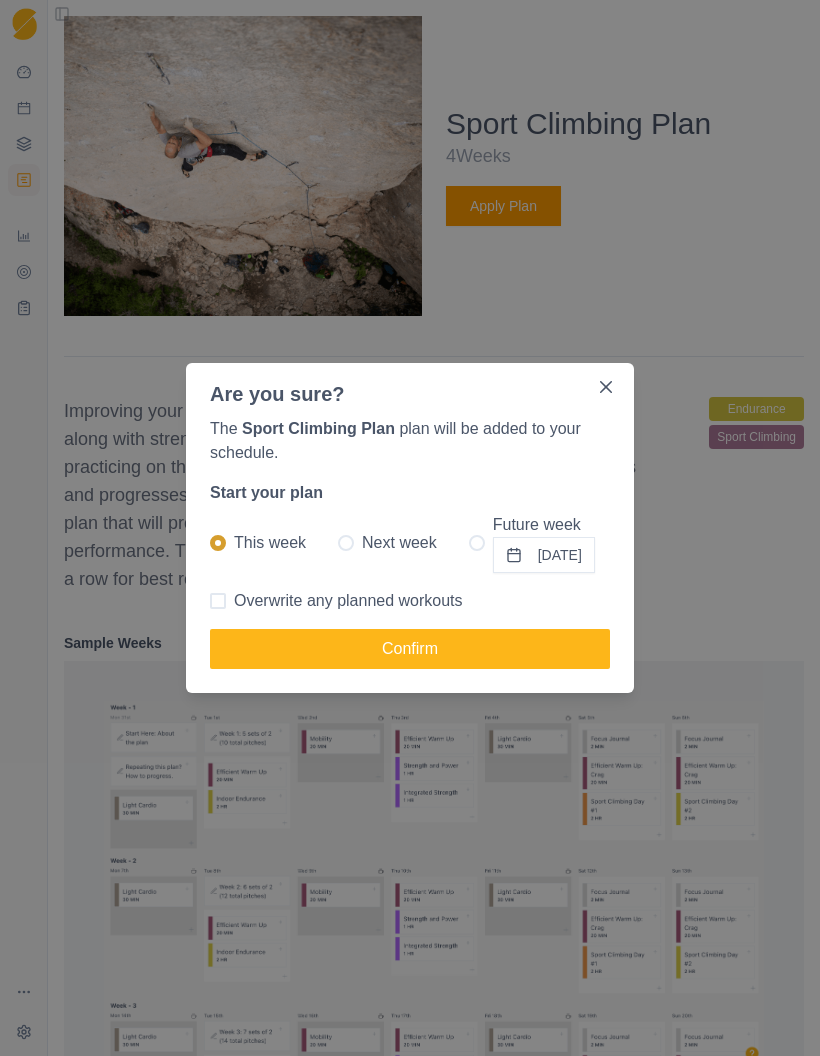 click at bounding box center [218, 601] 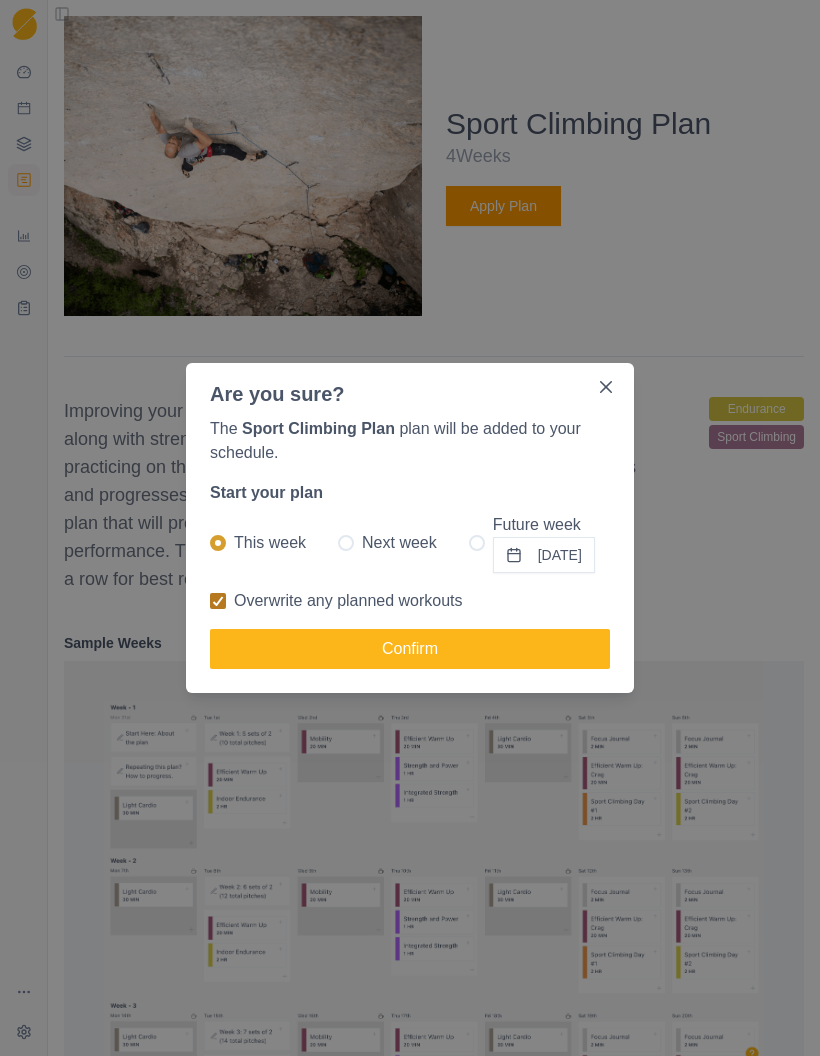 click on "Confirm" at bounding box center [410, 649] 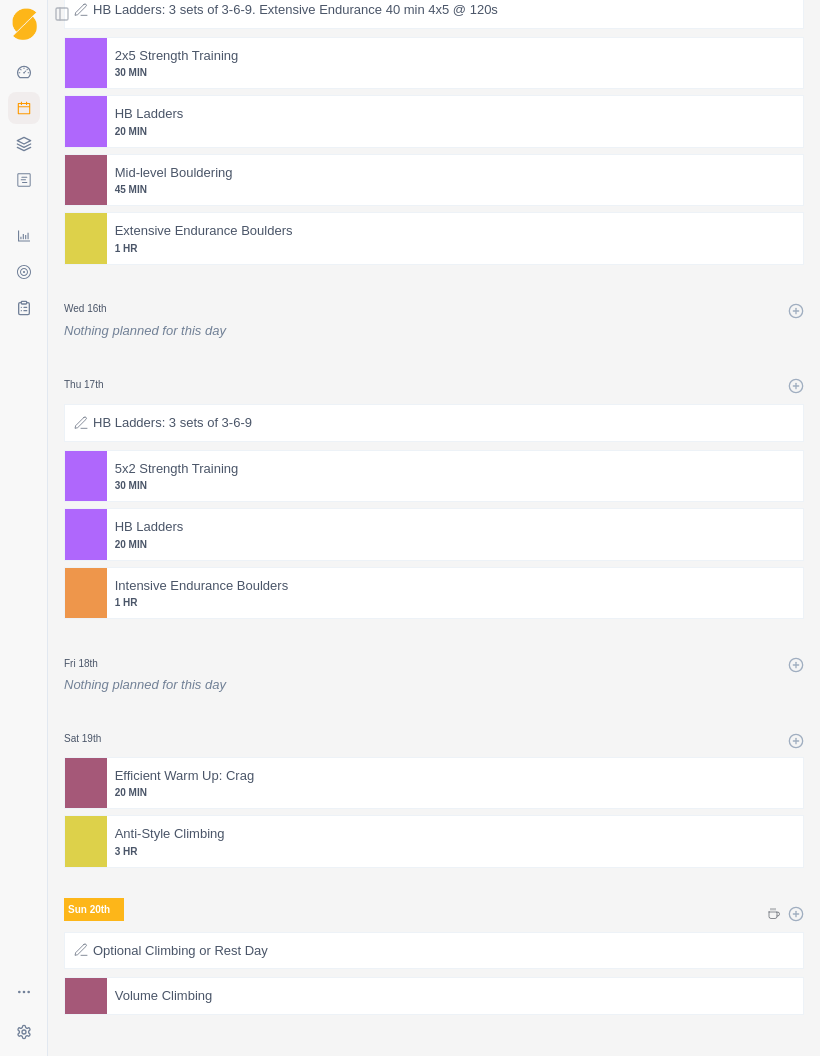 scroll, scrollTop: 346, scrollLeft: 0, axis: vertical 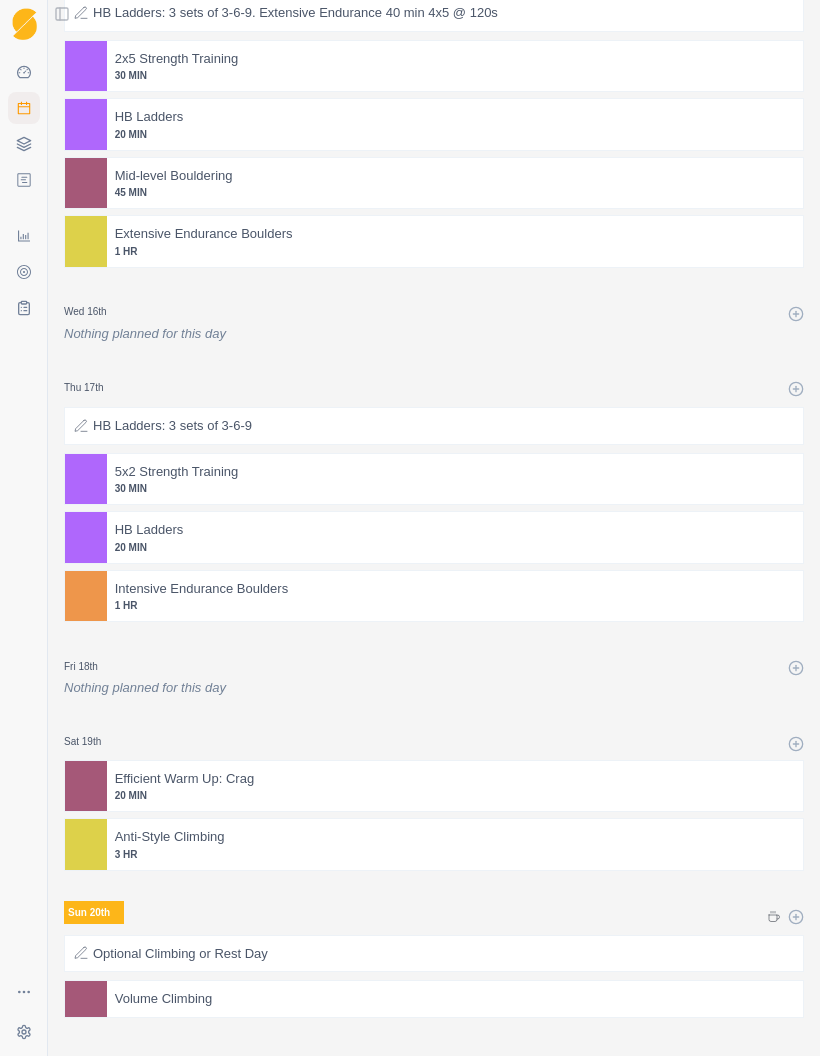 click on "30 MIN" at bounding box center (455, 75) 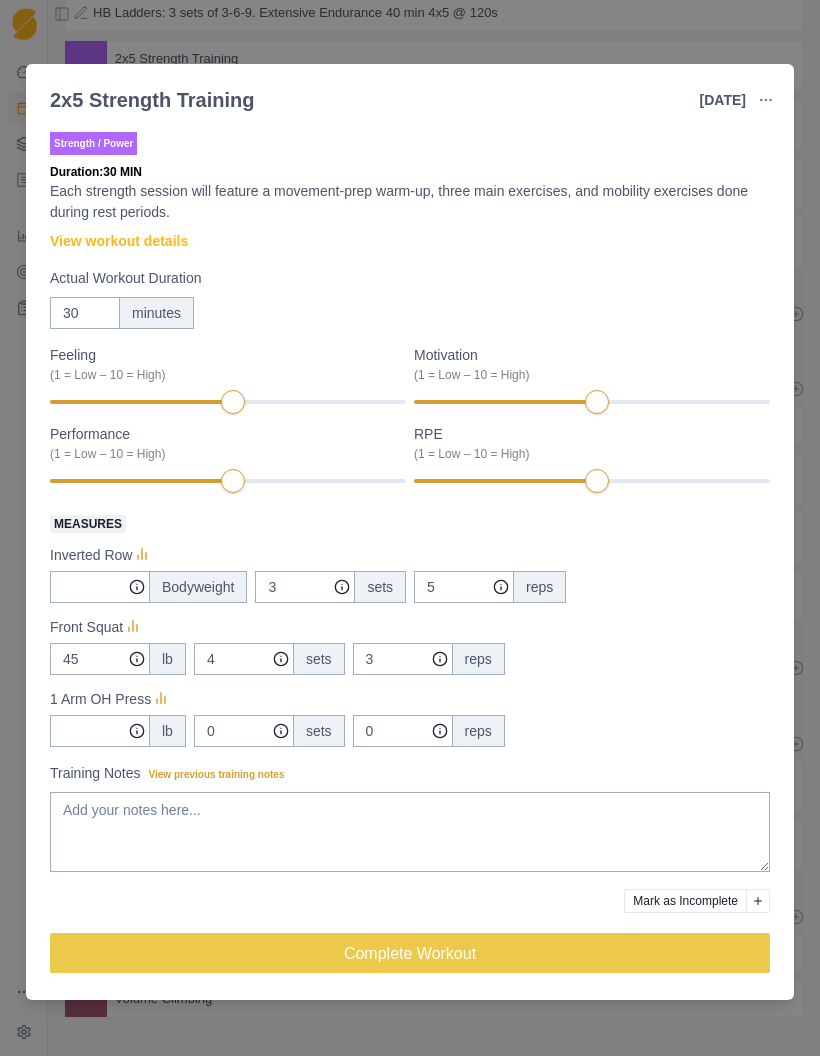 click on "View workout details" at bounding box center [119, 241] 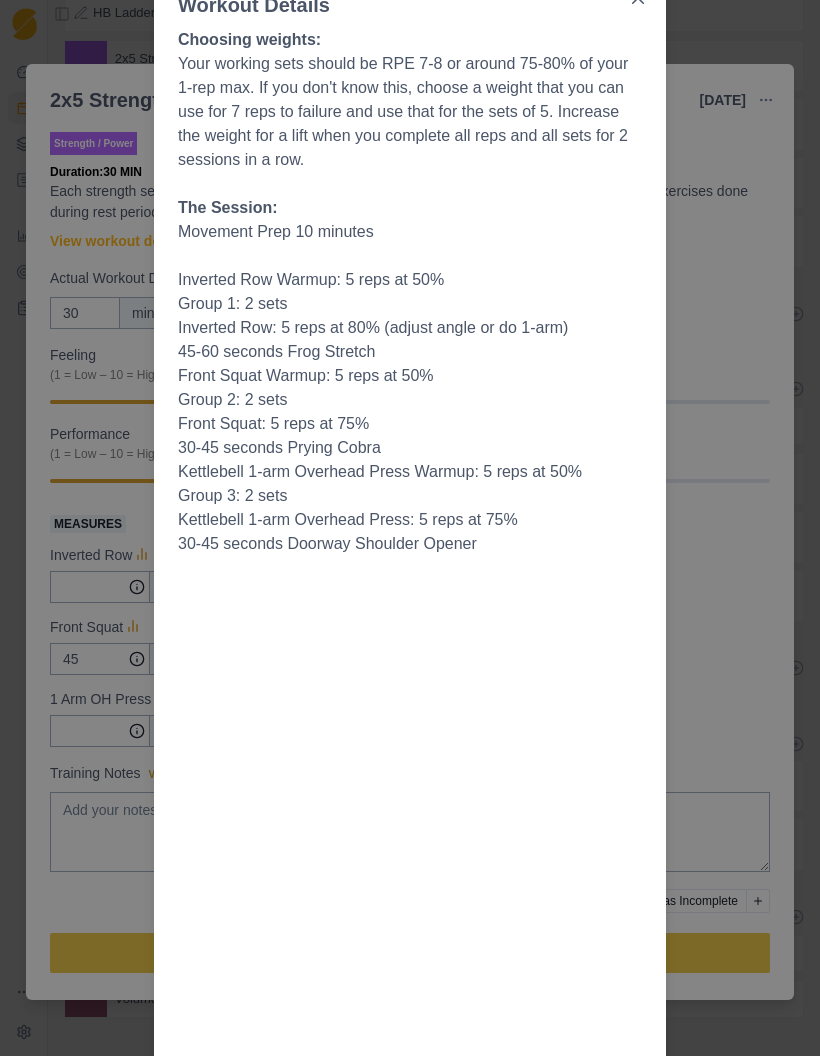scroll, scrollTop: 0, scrollLeft: 0, axis: both 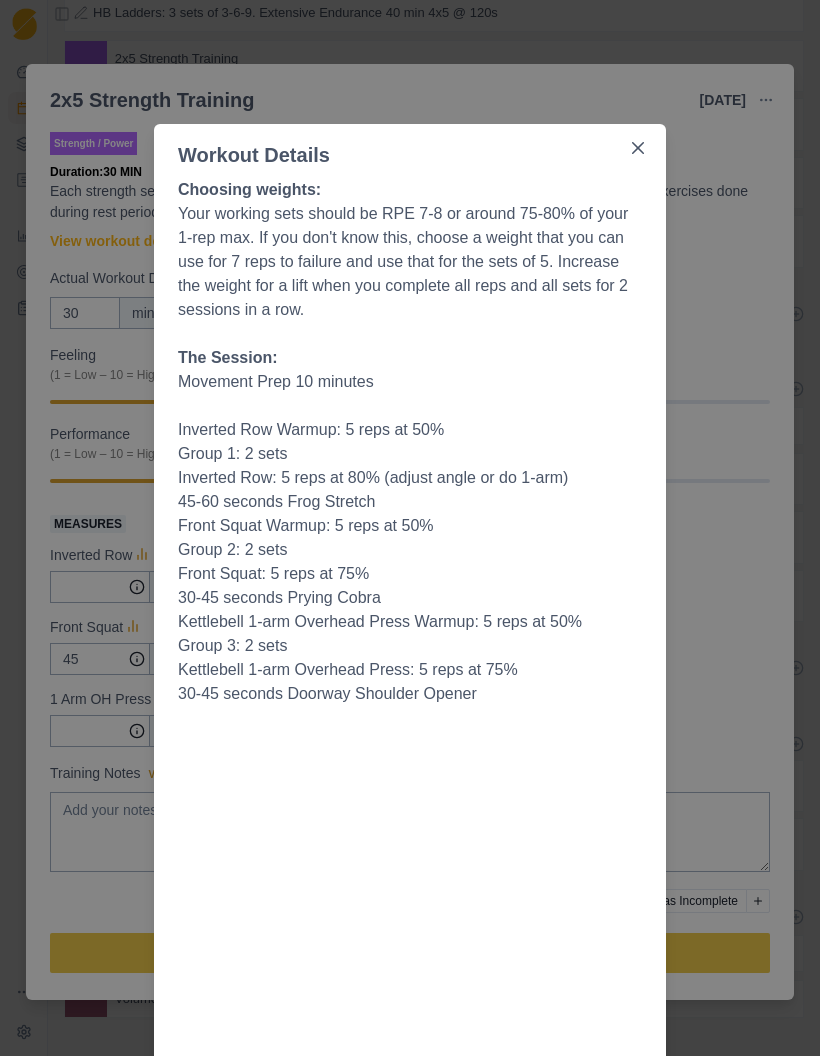 click at bounding box center [638, 148] 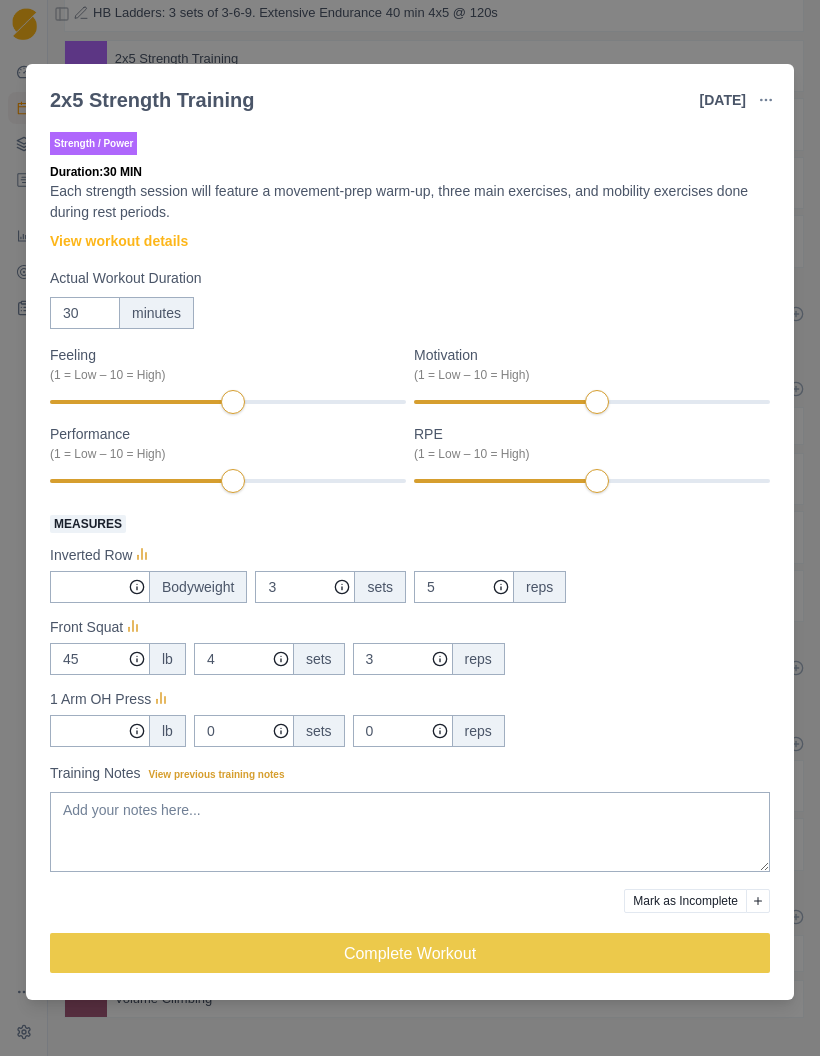 click on "2x5 Strength Training [DATE] Link To Goal View Workout Metrics Edit Original Workout Reschedule Workout Remove From Schedule Strength / Power Duration:  30 MIN Each strength session will feature a movement-prep warm-up, three main exercises, and mobility exercises done during rest periods. View workout details Actual Workout Duration 30 minutes Feeling (1 = Low – 10 = High) Motivation (1 = Low – 10 = High) Performance (1 = Low – 10 = High) RPE (1 = Low – 10 = High) Measures Inverted Row Bodyweight 3 sets 5 reps Front Squat 45 lb 4 sets 3 reps 1 Arm OH Press lb 0 sets 0 reps Training Notes View previous training notes Mark as Incomplete Complete Workout" at bounding box center [410, 528] 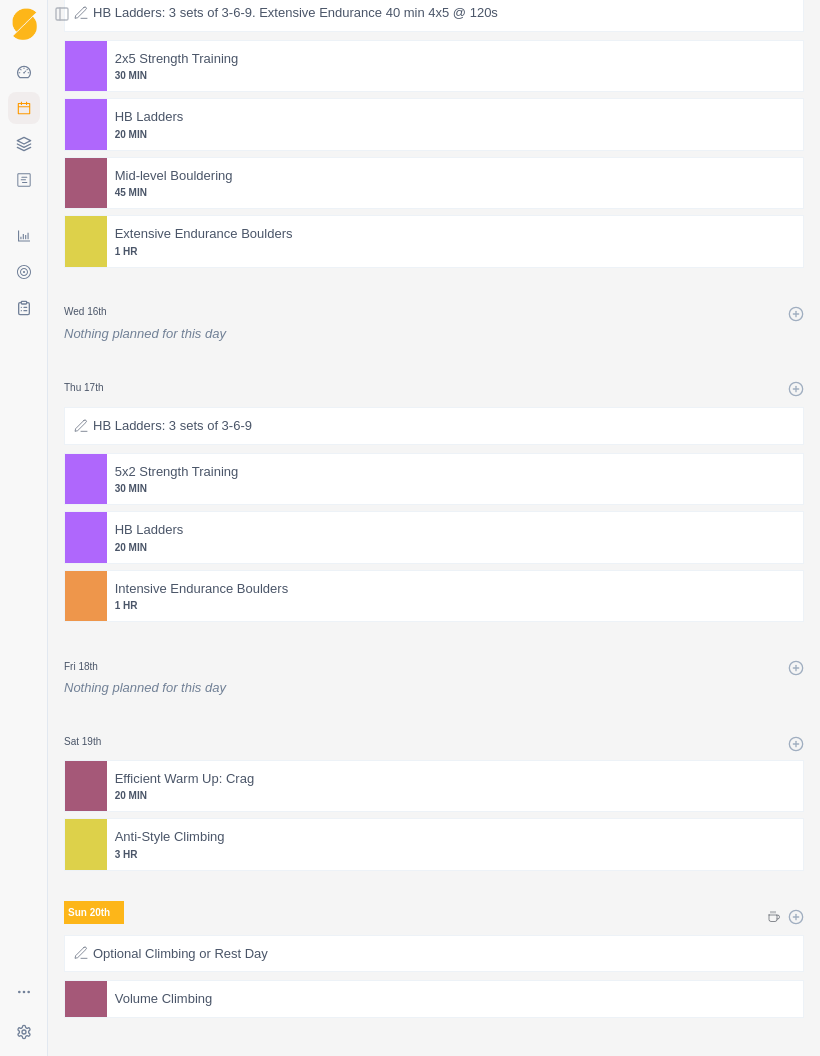 click on "20 MIN" at bounding box center [455, 134] 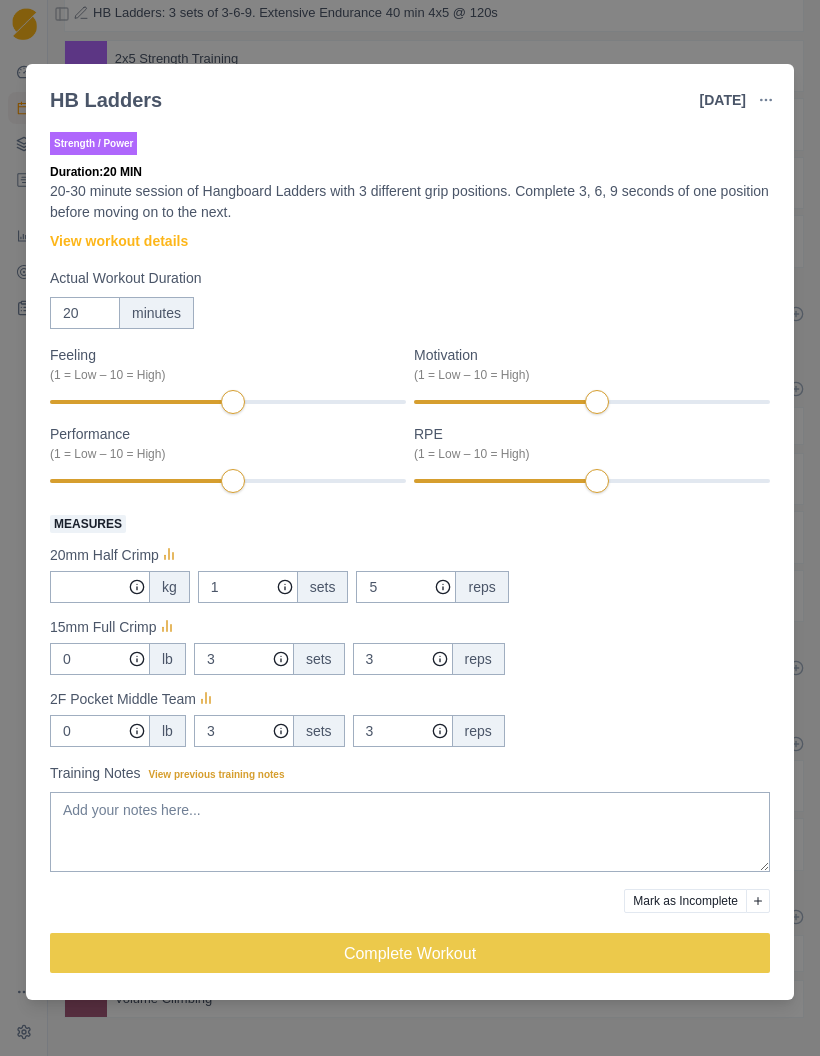 click on "HB Ladders [DATE] Link To Goal View Workout Metrics Edit Original Workout Reschedule Workout Remove From Schedule Strength / Power Duration:  20 MIN 20-30 minute session of Hangboard Ladders with 3 different grip positions. Complete 3, 6, 9 seconds of one position before moving on to the next. View workout details Actual Workout Duration 20 minutes Feeling (1 = Low – 10 = High) Motivation (1 = Low – 10 = High) Performance (1 = Low – 10 = High) RPE (1 = Low – 10 = High) Measures 20mm Half Crimp kg 1 sets 5 reps 15mm Full Crimp 0 lb 3 sets 3 reps 2F Pocket Middle Team 0 lb 3 sets 3 reps Training Notes View previous training notes Mark as Incomplete Complete Workout" at bounding box center [410, 528] 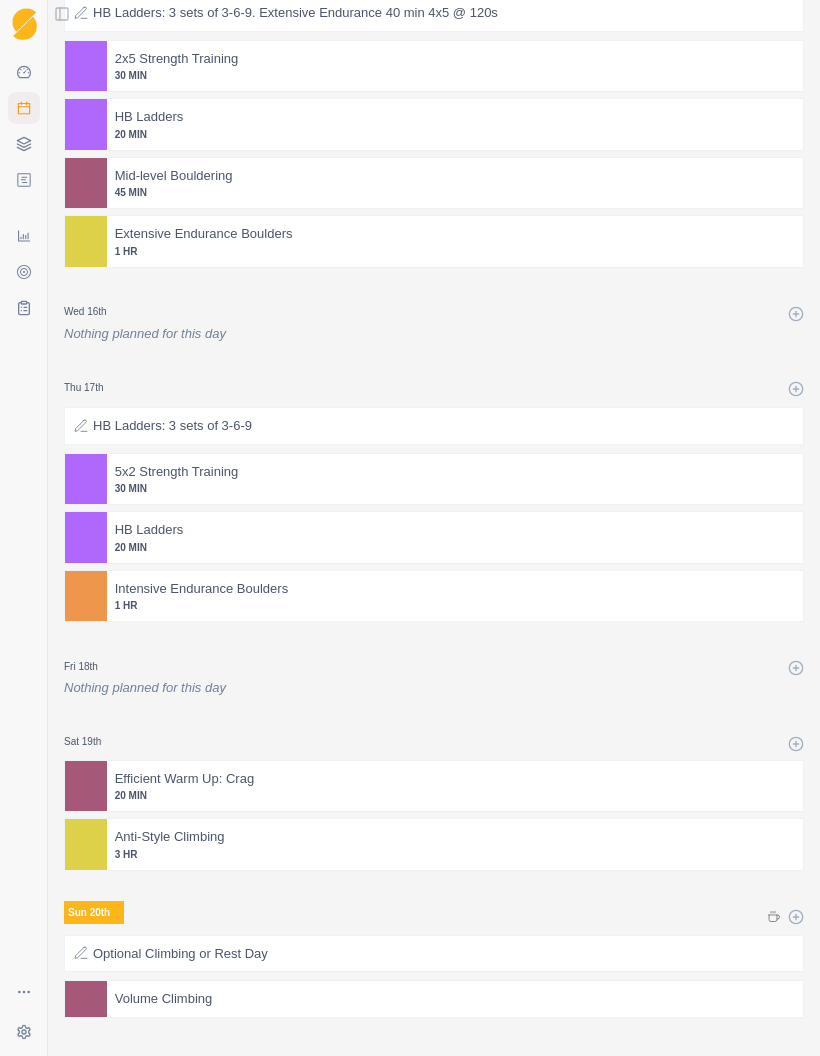 click on "45 MIN" at bounding box center (455, 192) 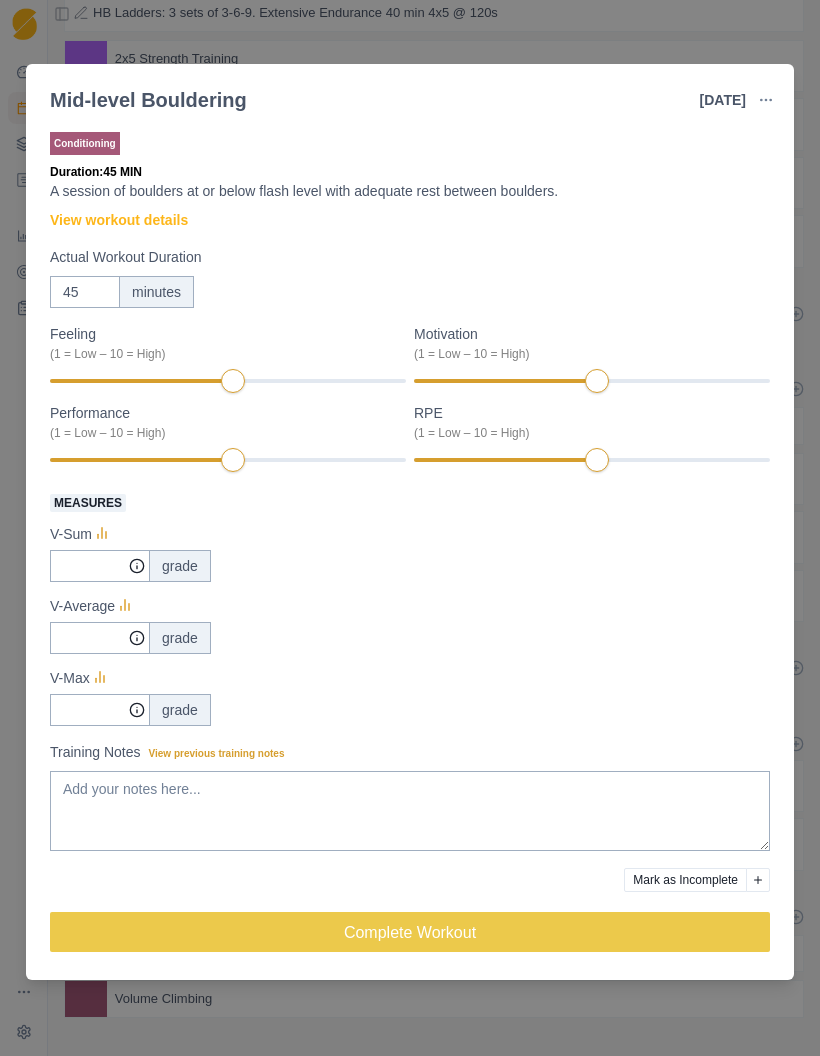 click on "View workout details" at bounding box center [119, 220] 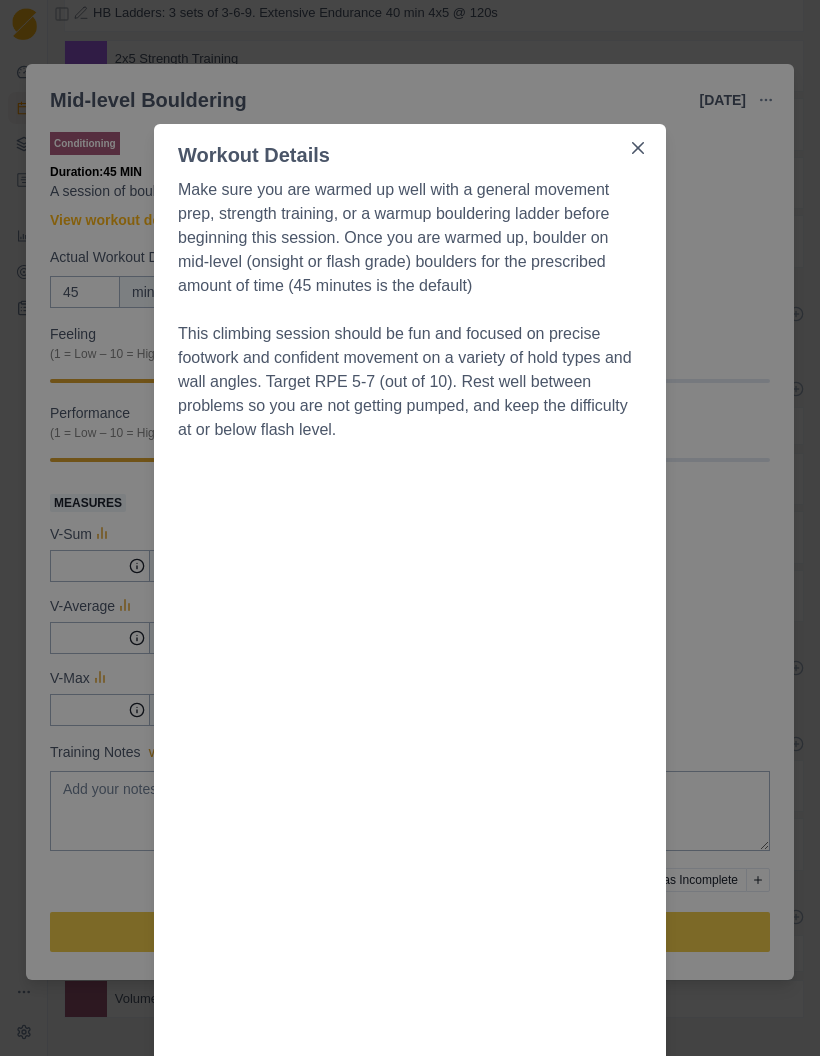 scroll, scrollTop: 54, scrollLeft: 0, axis: vertical 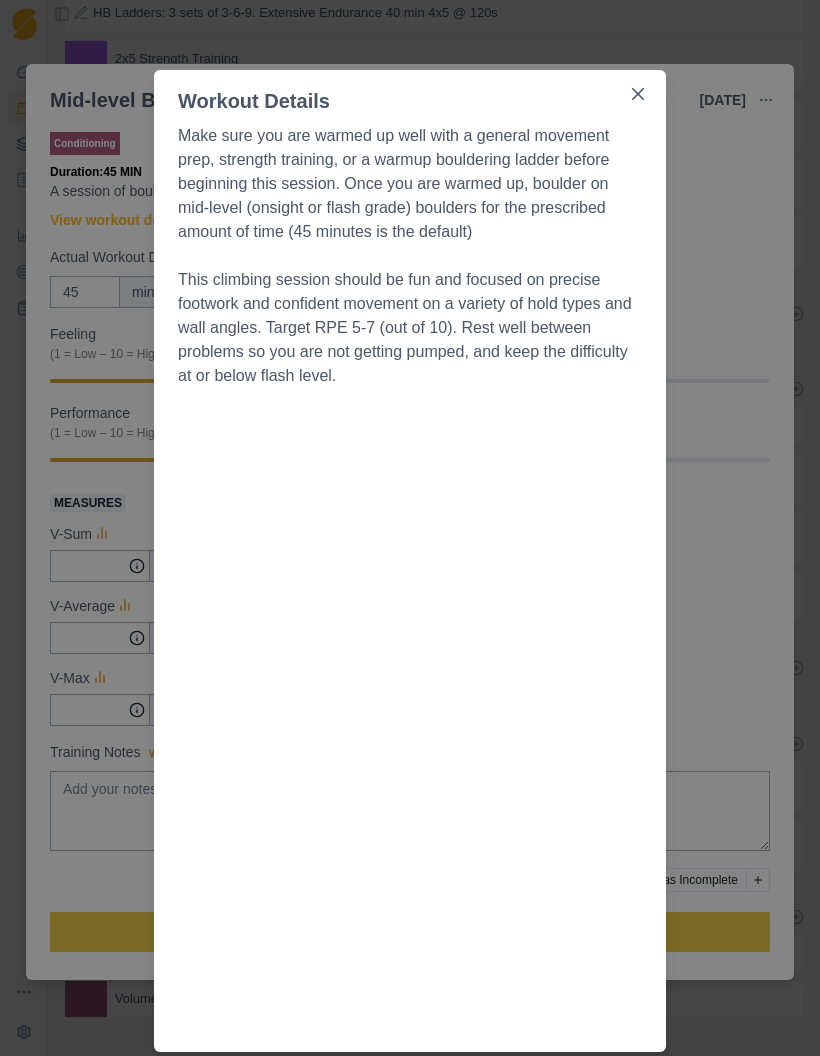 click at bounding box center (638, 94) 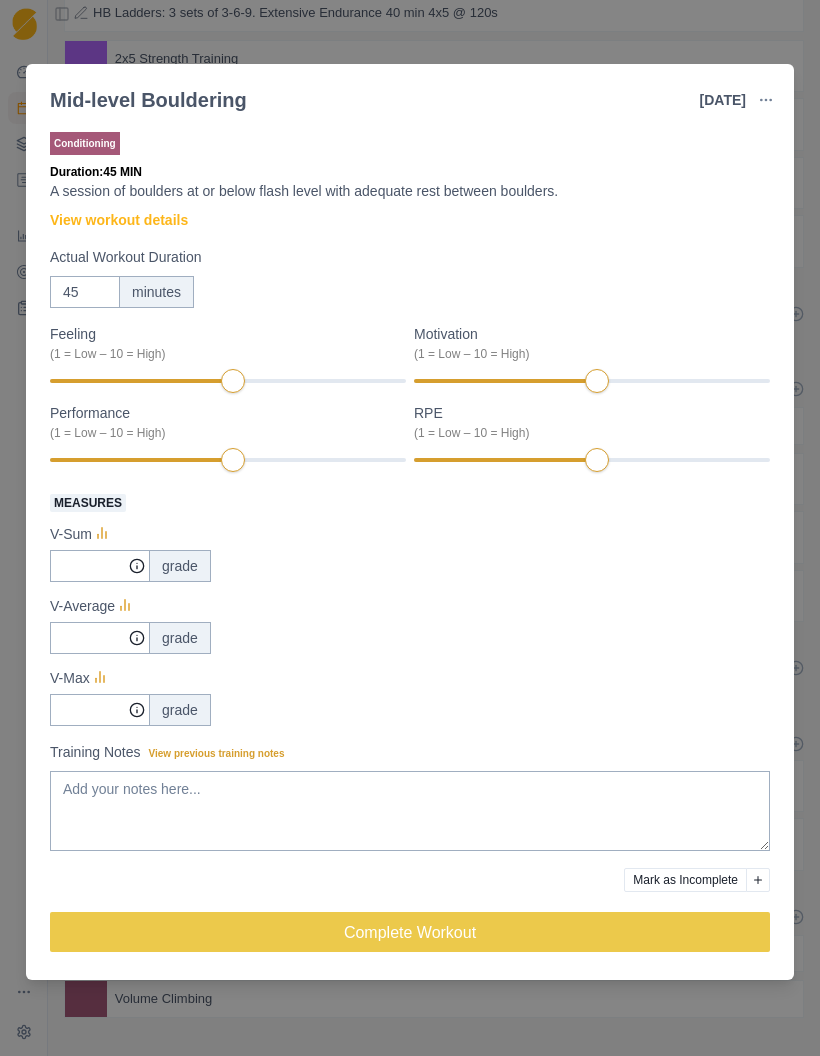 click on "Mid-level Bouldering [DATE] Link To Goal View Workout Metrics Edit Original Workout Reschedule Workout Remove From Schedule Conditioning Duration:  45 MIN A session of boulders at or below flash level with adequate rest between boulders. View workout details Actual Workout Duration 45 minutes Feeling (1 = Low – 10 = High) Motivation (1 = Low – 10 = High) Performance (1 = Low – 10 = High) RPE (1 = Low – 10 = High) Measures V-Sum grade V-Average grade V-Max  grade Training Notes View previous training notes Mark as Incomplete Complete Workout" at bounding box center (410, 528) 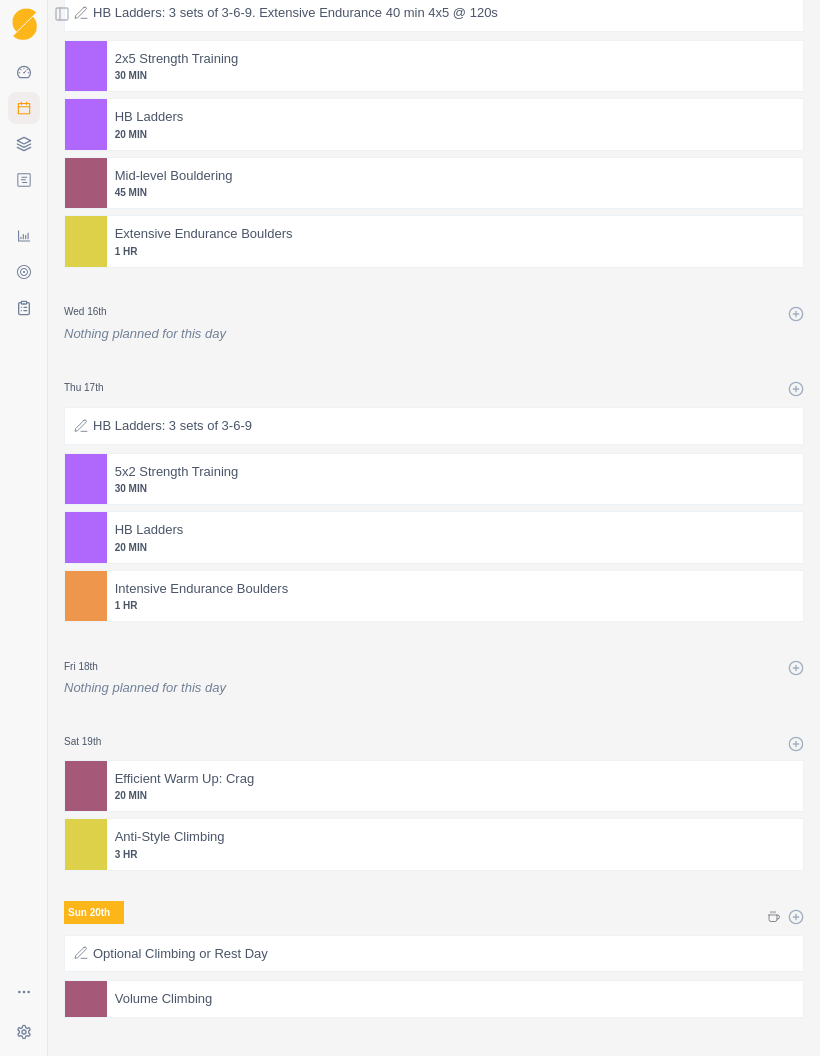 click at bounding box center (543, 234) 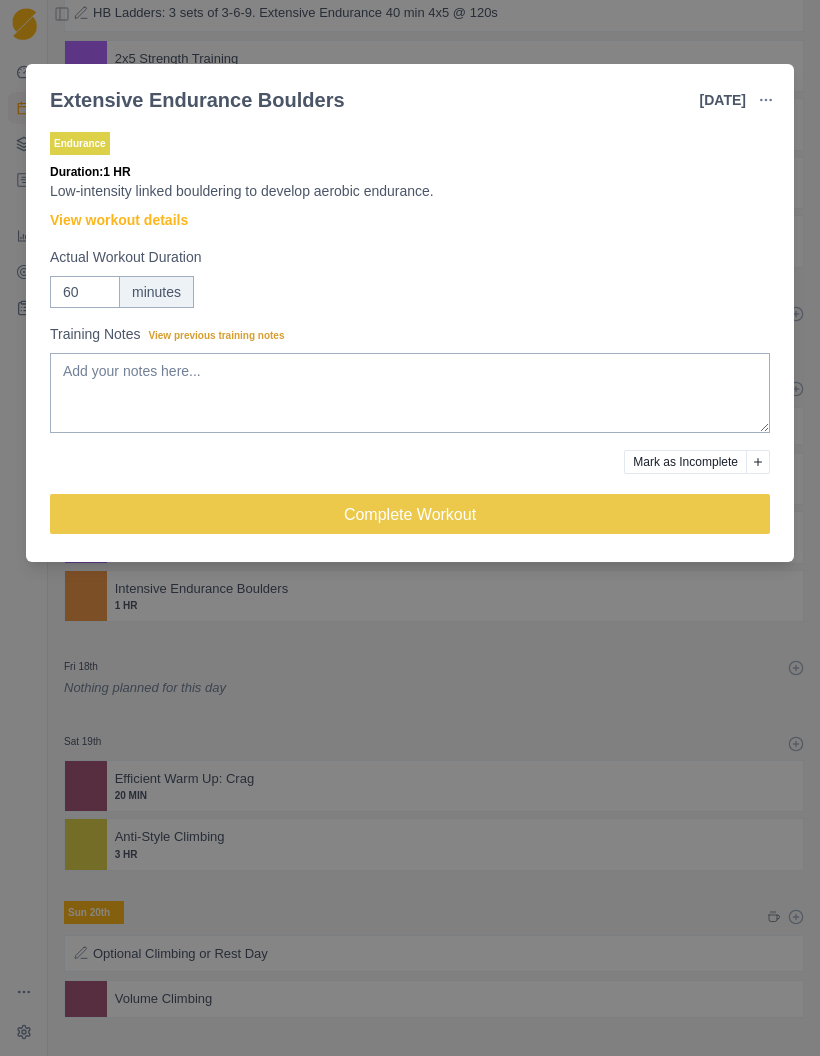 click on "View workout details" at bounding box center (119, 220) 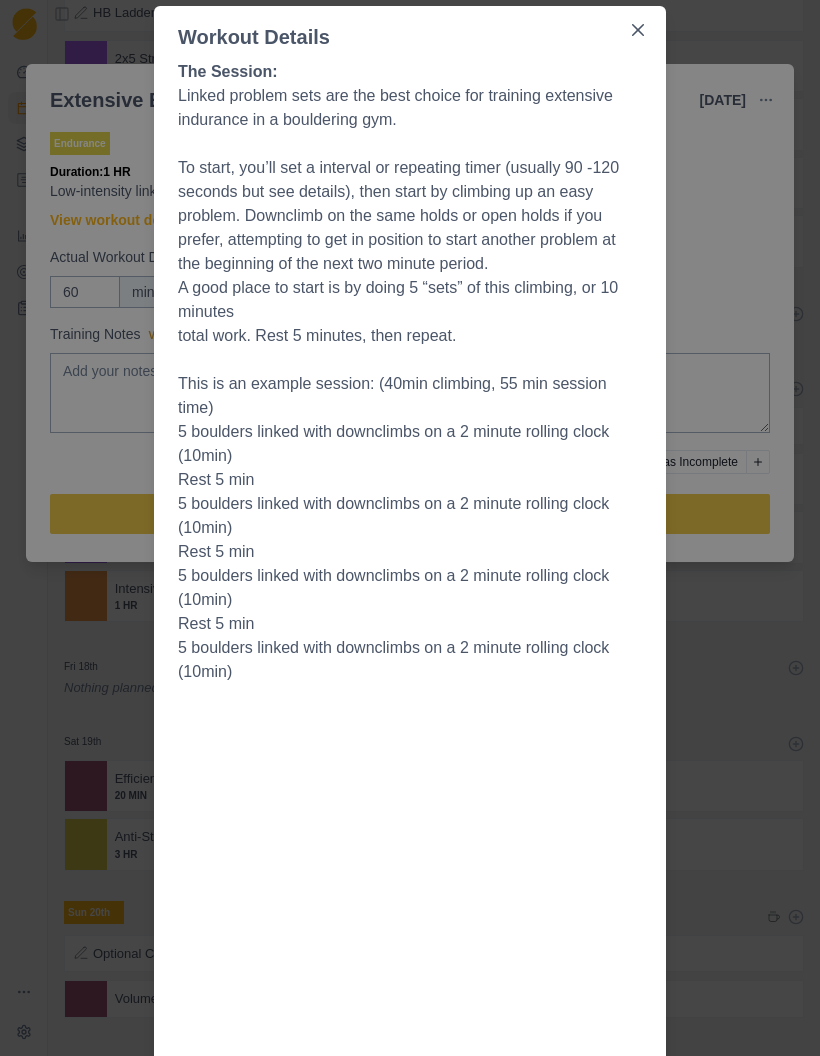 scroll, scrollTop: 103, scrollLeft: 0, axis: vertical 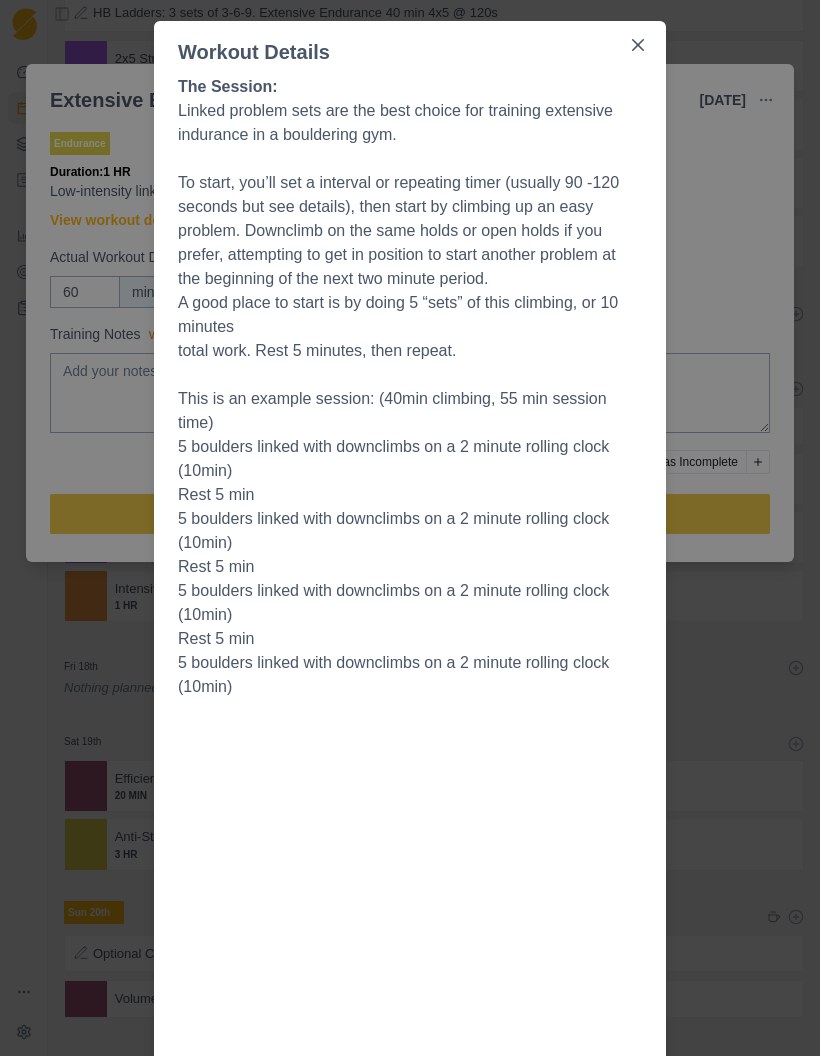 click at bounding box center [638, 45] 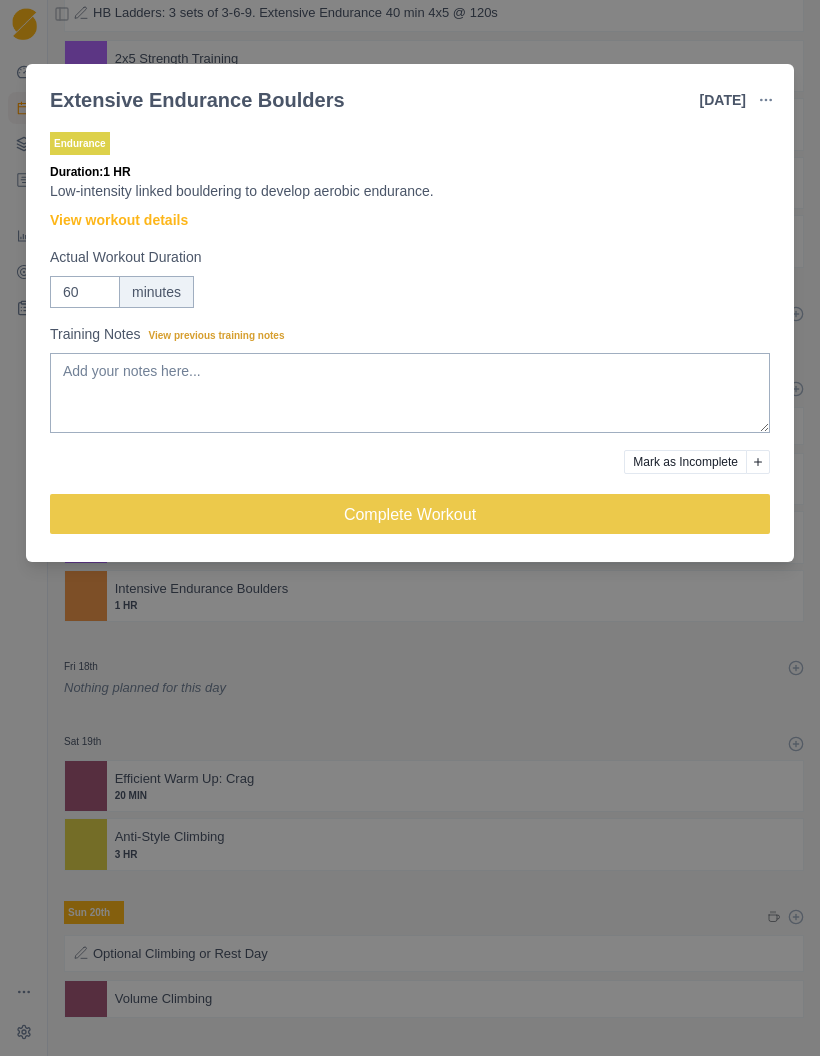 click on "Extensive Endurance Boulders [DATE] Link To Goal View Workout Metrics Edit Original Workout Reschedule Workout Remove From Schedule Endurance Duration:  1 HR Low-intensity linked bouldering to develop aerobic endurance. View workout details Actual Workout Duration 60 minutes Training Notes View previous training notes Mark as Incomplete Complete Workout" at bounding box center (410, 528) 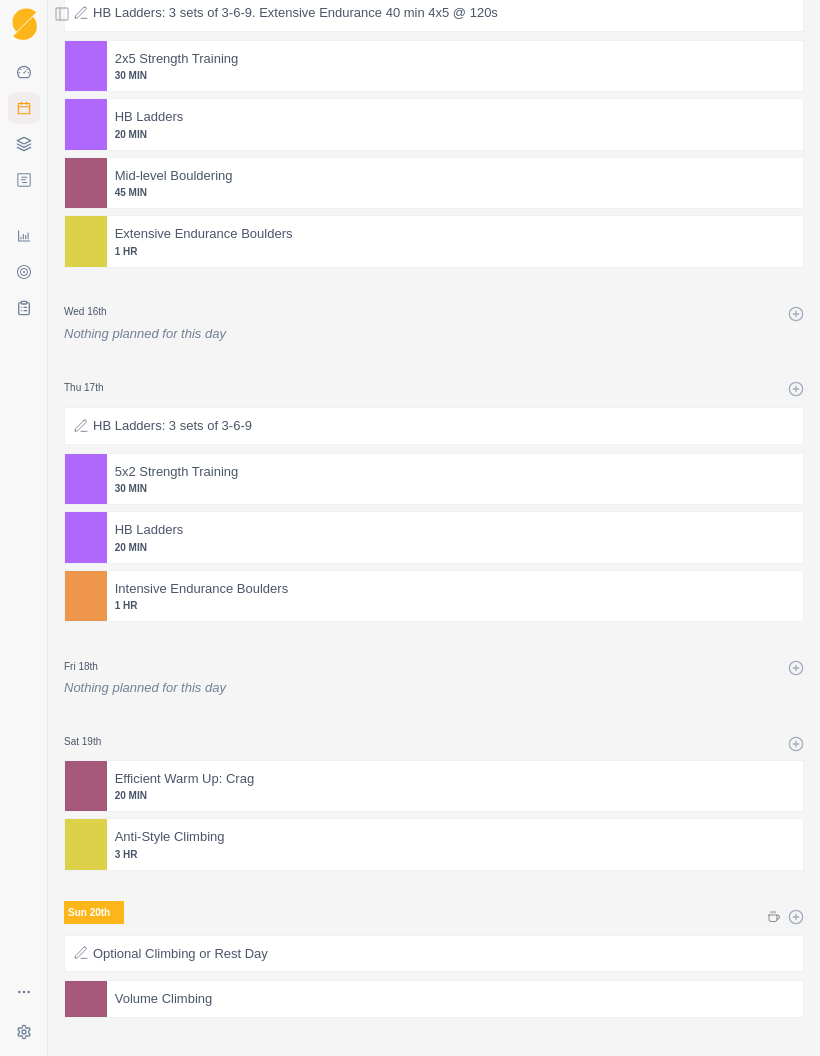 click at bounding box center [489, 530] 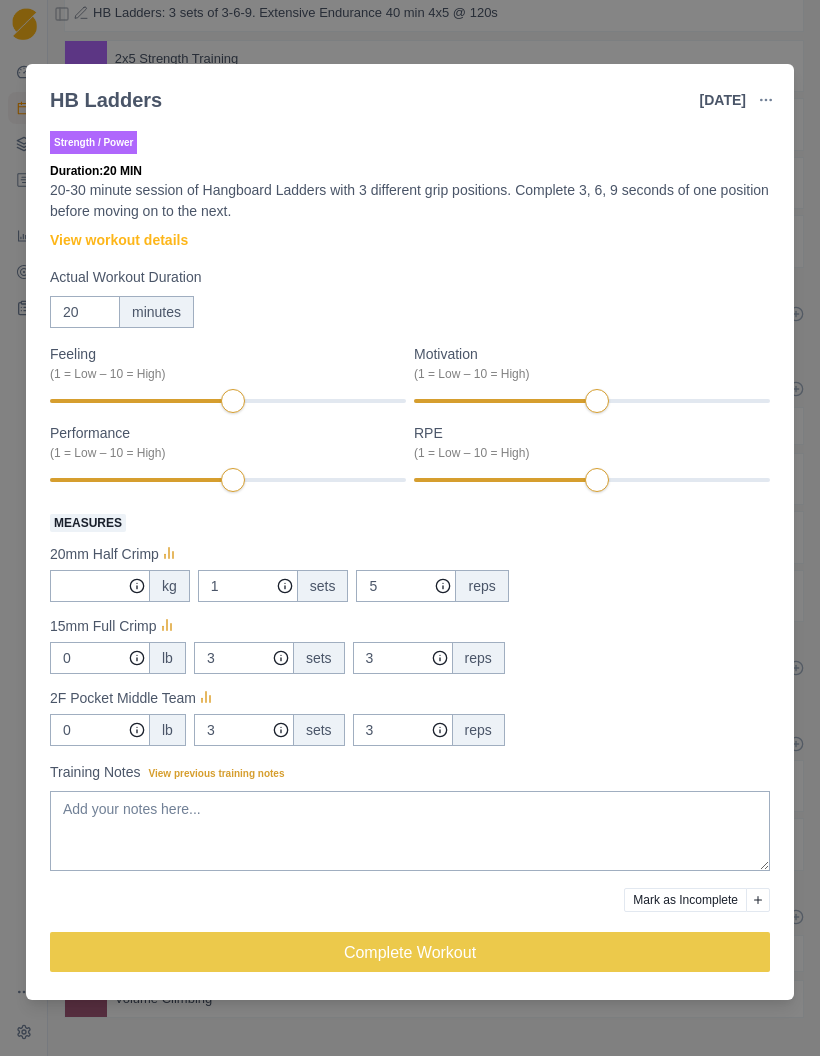 scroll, scrollTop: 2, scrollLeft: 0, axis: vertical 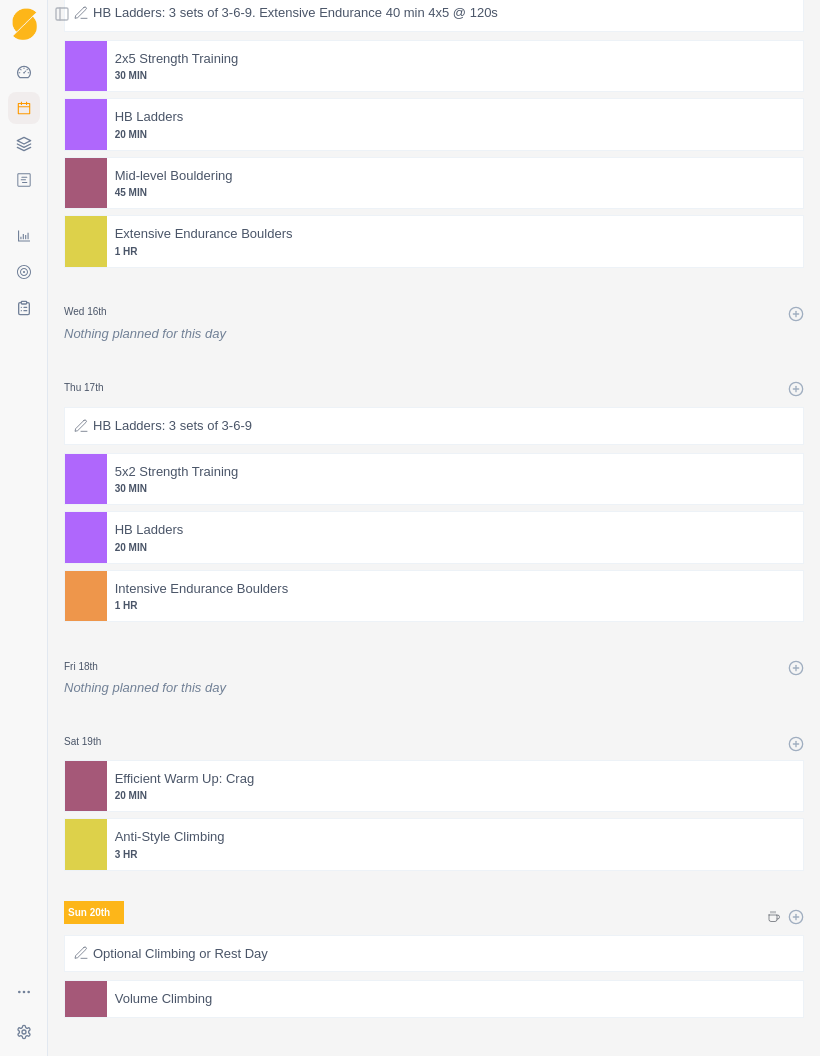 click at bounding box center [541, 589] 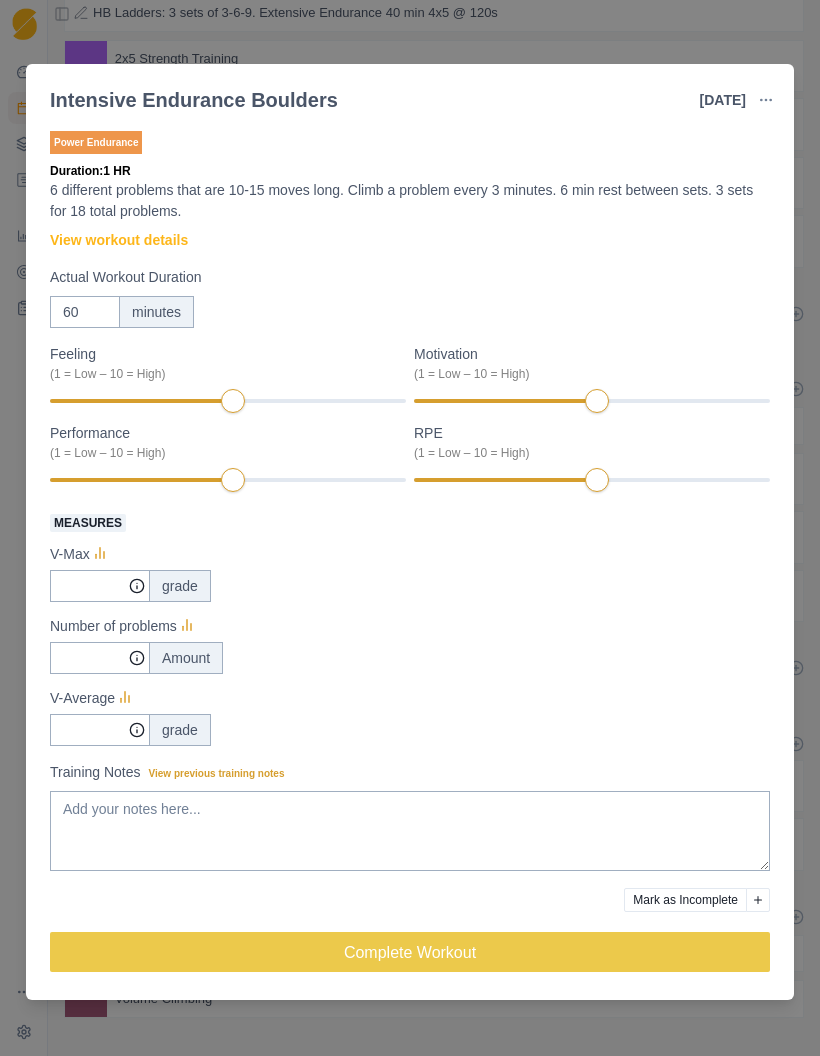 scroll, scrollTop: 2, scrollLeft: 0, axis: vertical 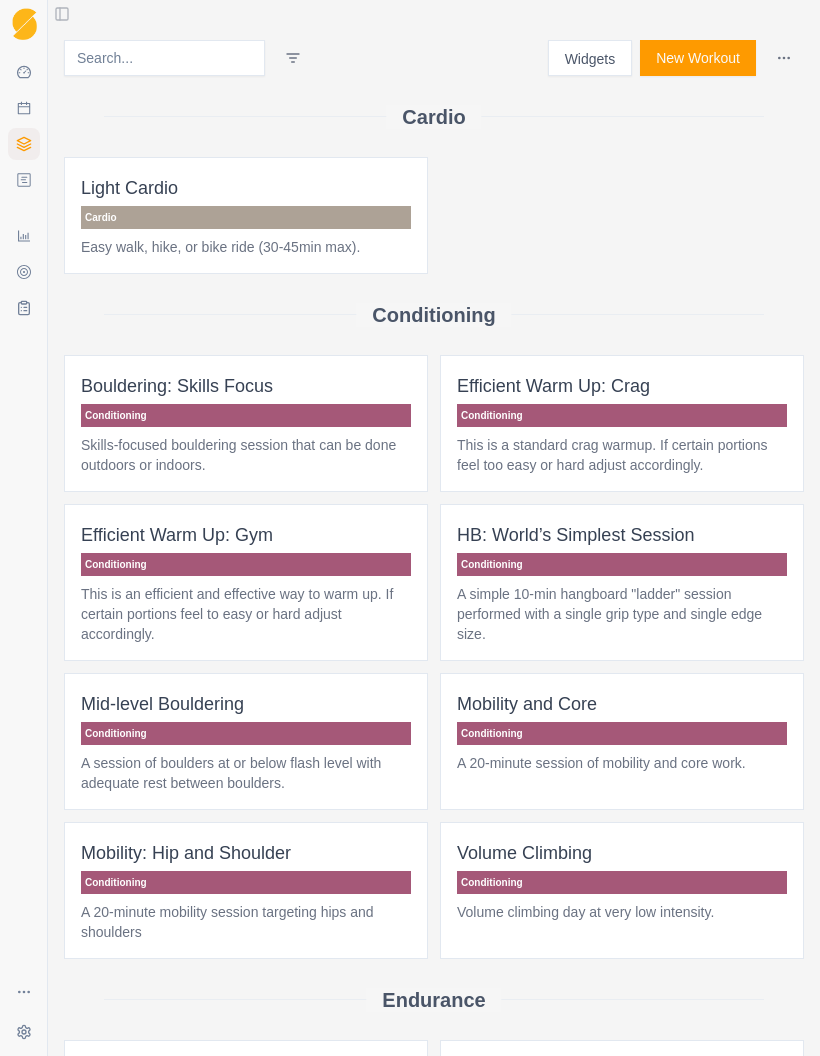 click on "Workouts" at bounding box center [24, 144] 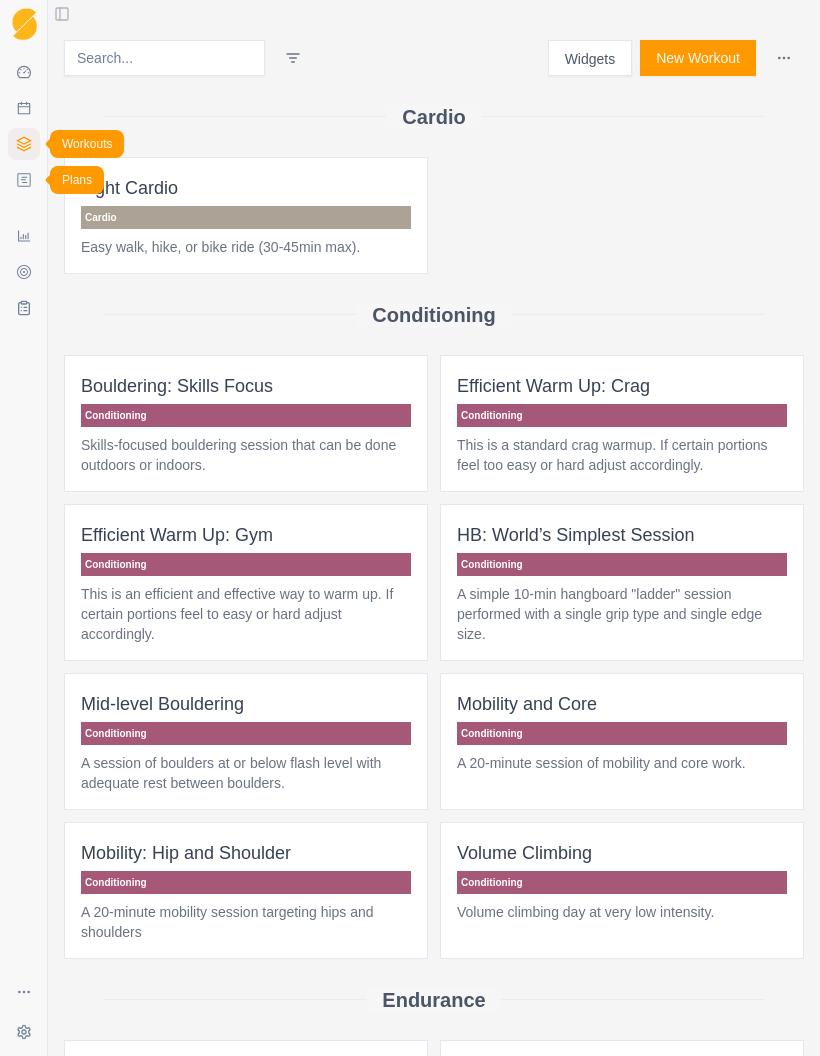 click 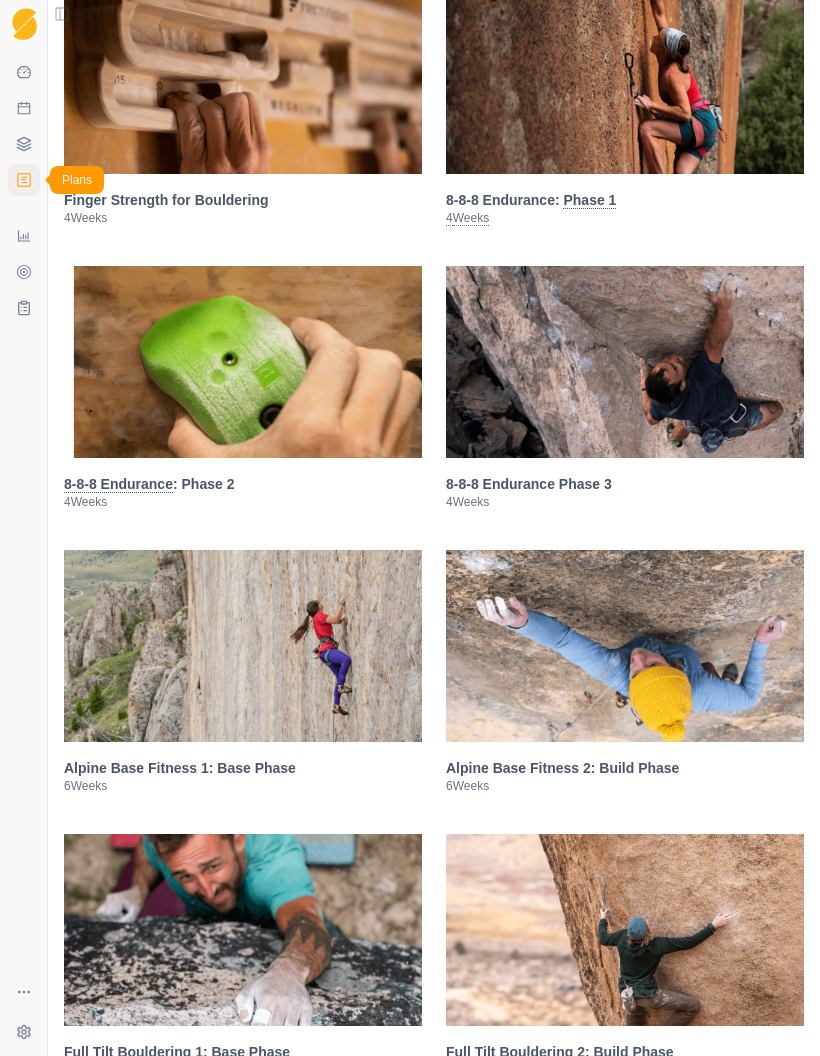 scroll, scrollTop: 1582, scrollLeft: 0, axis: vertical 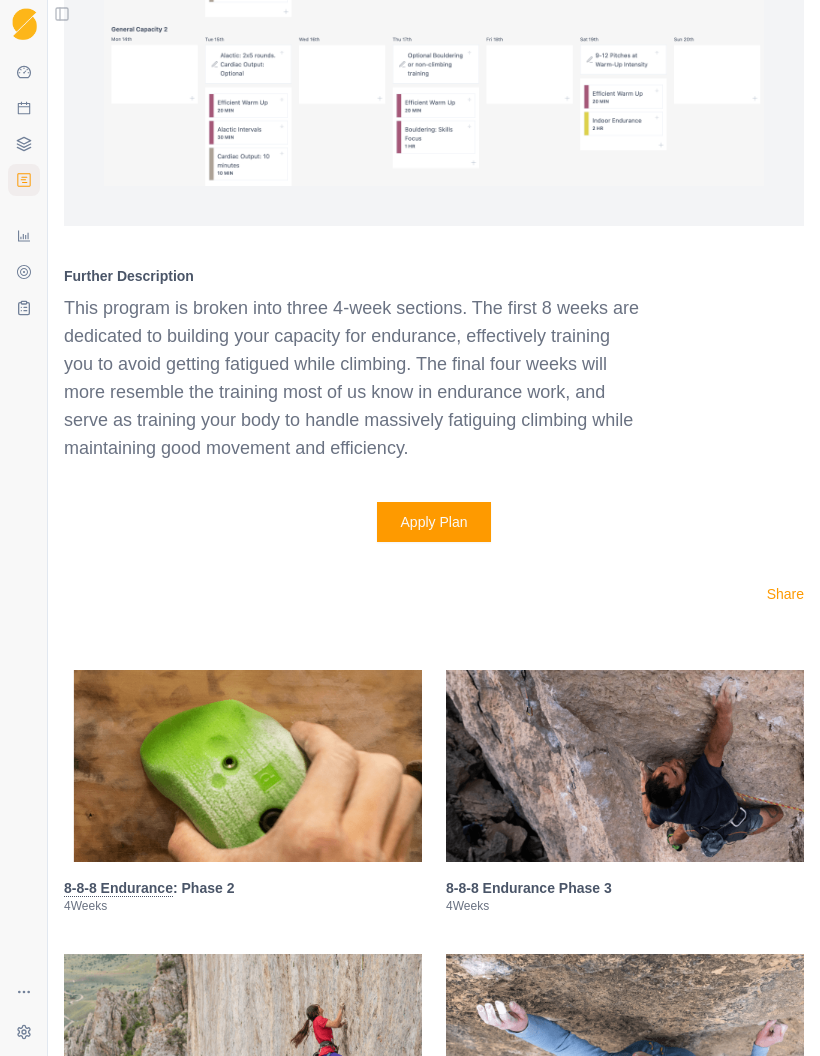 click at bounding box center [434, 15] 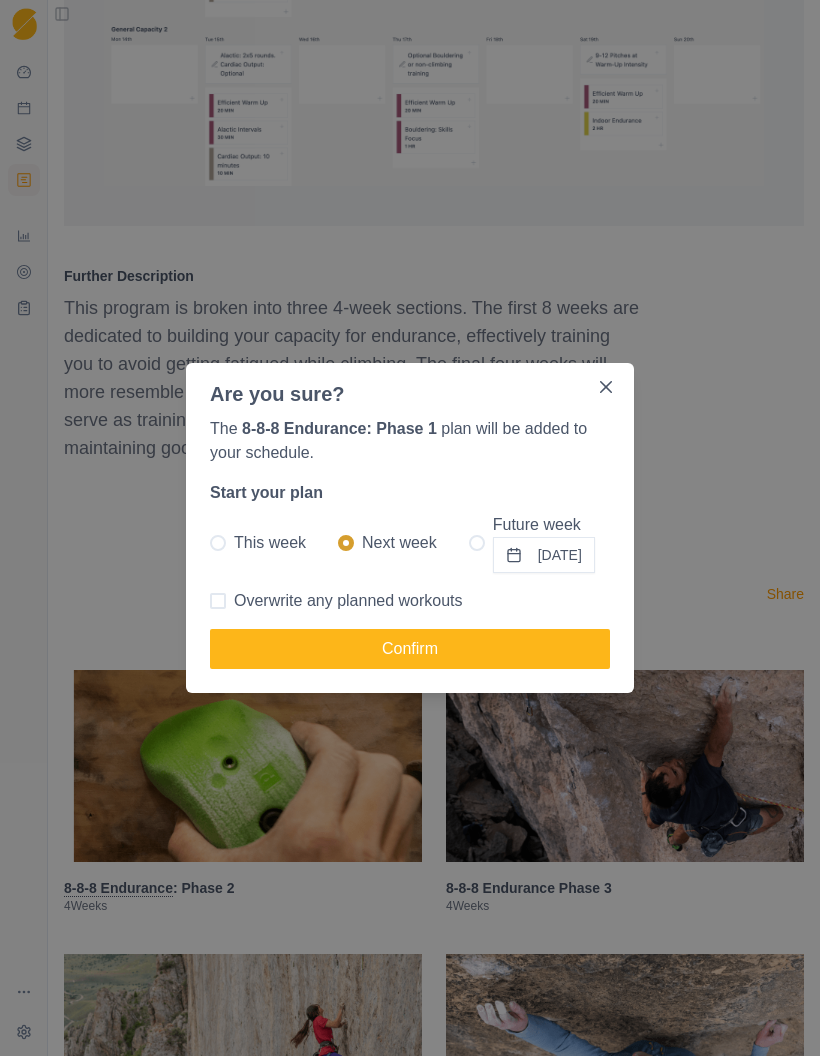 click on "Overwrite any planned workouts" at bounding box center (348, 601) 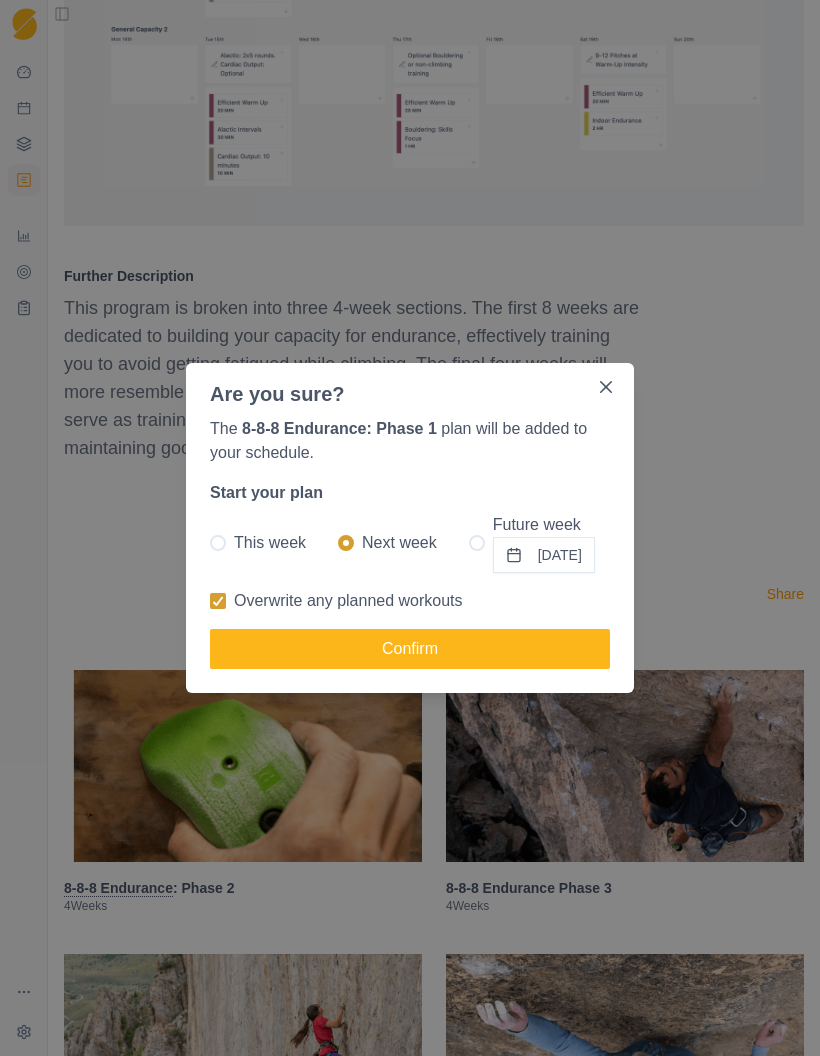 click on "Confirm" at bounding box center (410, 649) 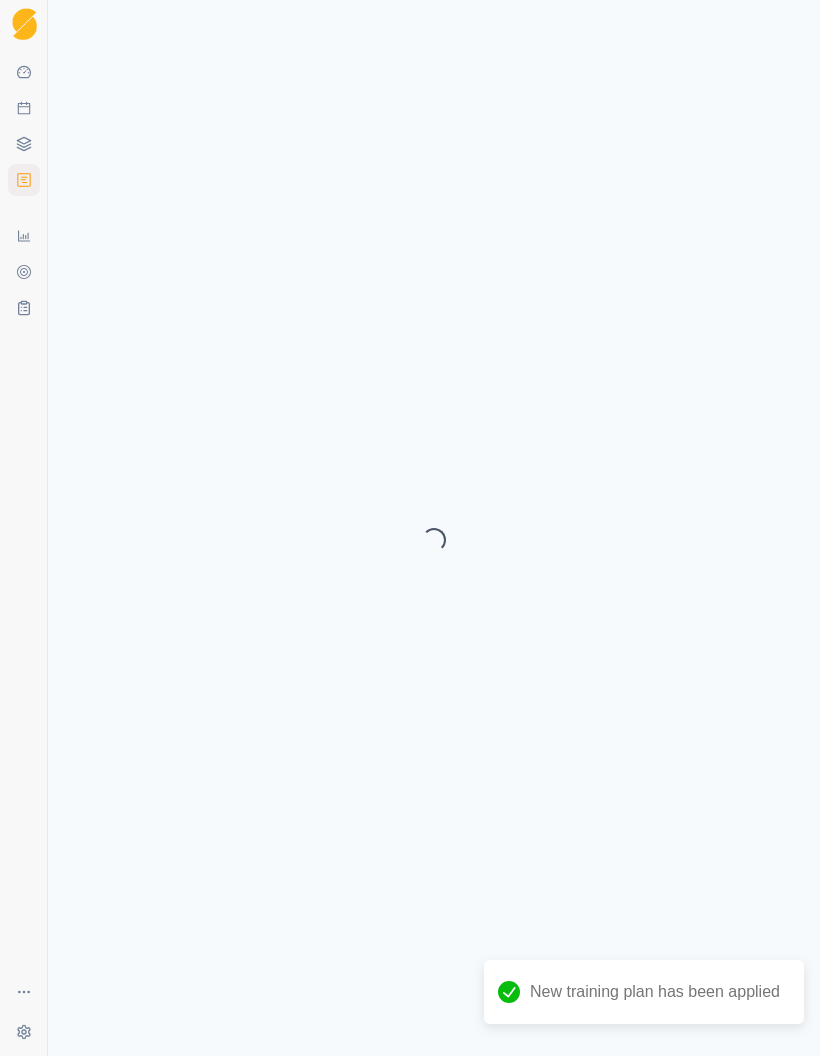 scroll, scrollTop: 346, scrollLeft: 0, axis: vertical 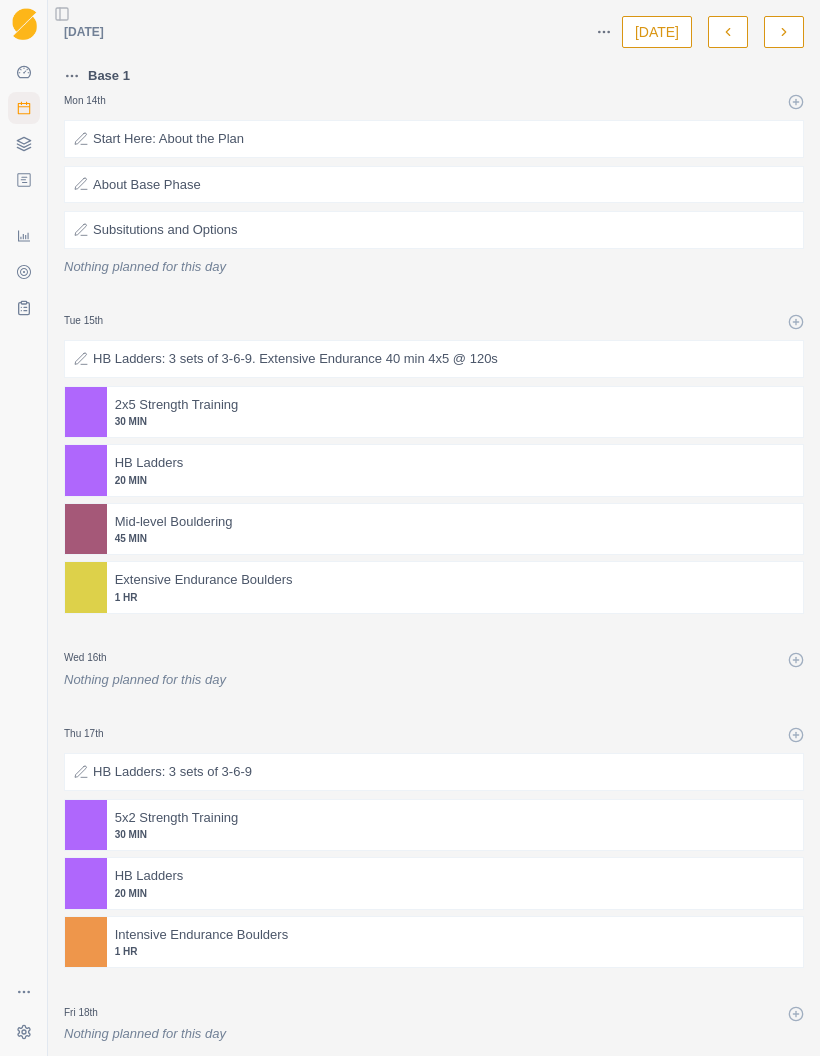 click at bounding box center (784, 32) 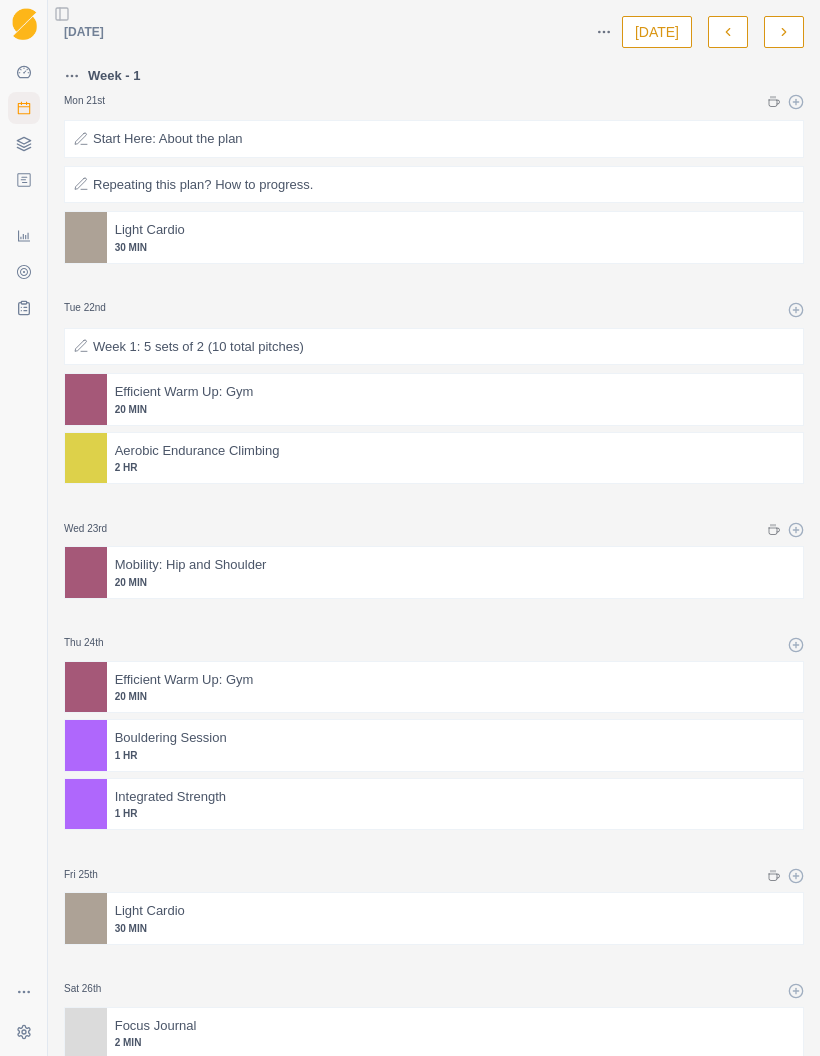 scroll, scrollTop: 0, scrollLeft: 0, axis: both 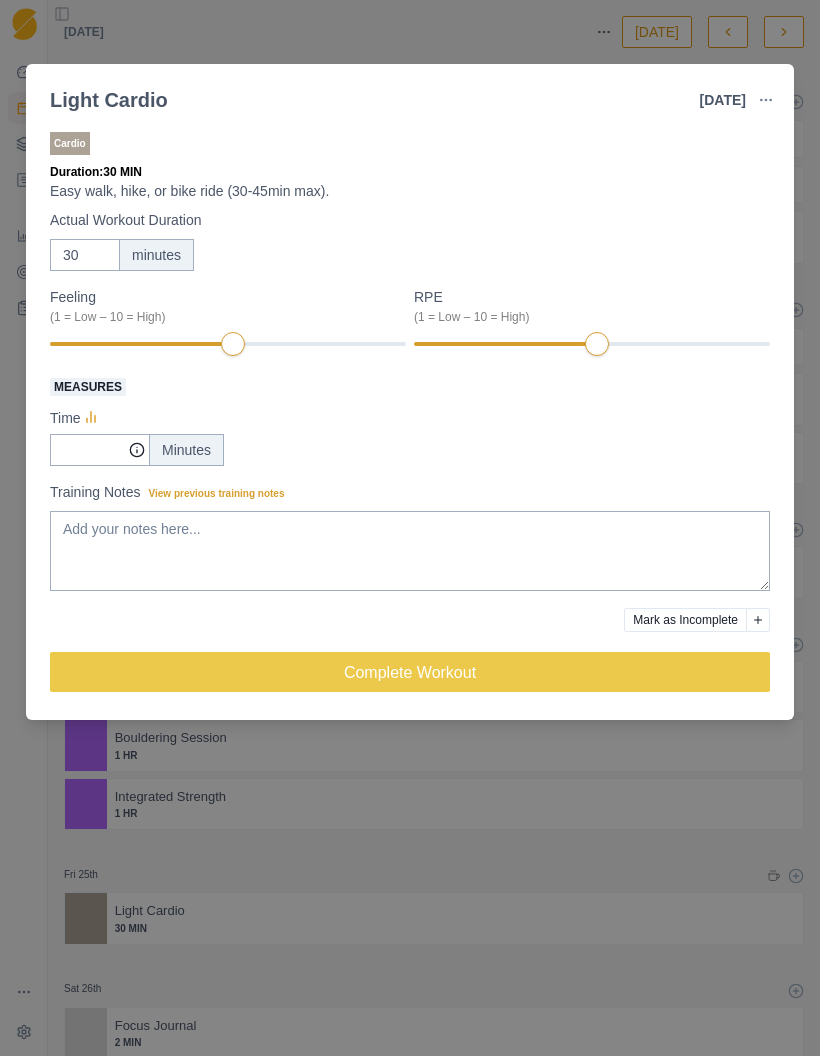 click on "Light Cardio [DATE] Link To Goal View Workout Metrics Edit Original Workout Reschedule Workout Remove From Schedule Cardio Duration:  30 MIN Easy walk, hike, or bike ride (30-45min max).
Actual Workout Duration 30 minutes Feeling (1 = Low – 10 = High) RPE (1 = Low – 10 = High) Measures Time Minutes Training Notes View previous training notes Mark as Incomplete Complete Workout" at bounding box center [410, 528] 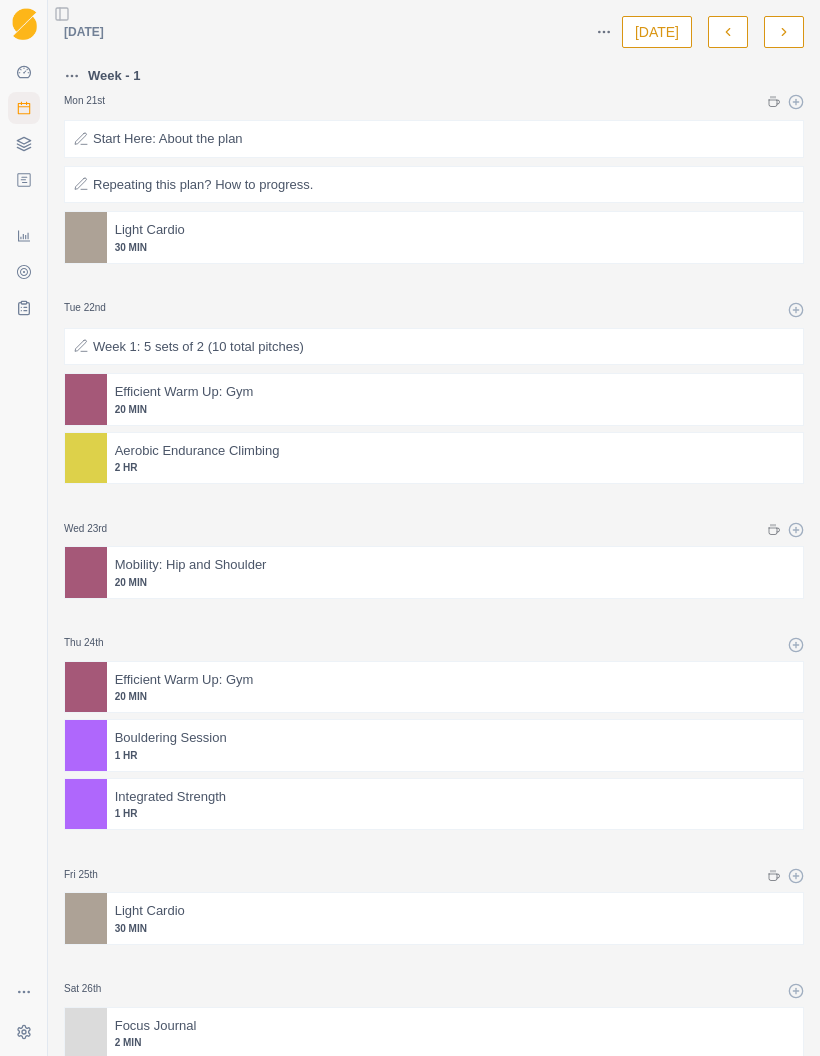click at bounding box center [524, 392] 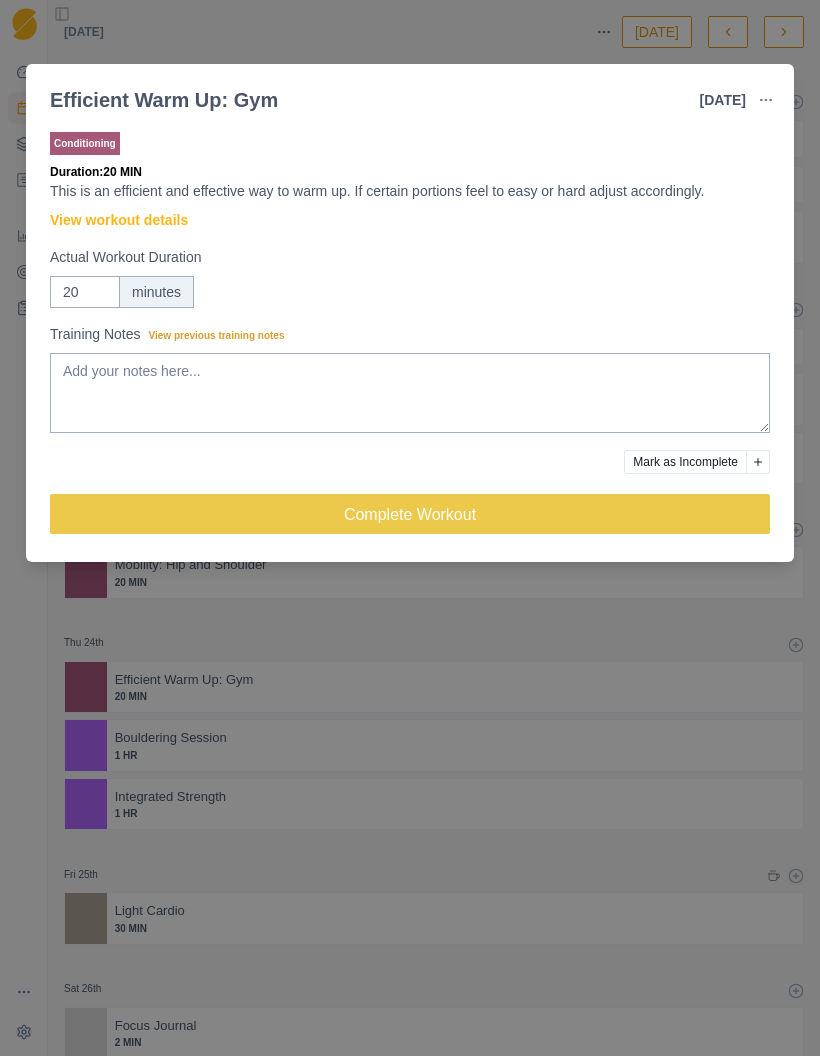 click on "View workout details" at bounding box center [119, 220] 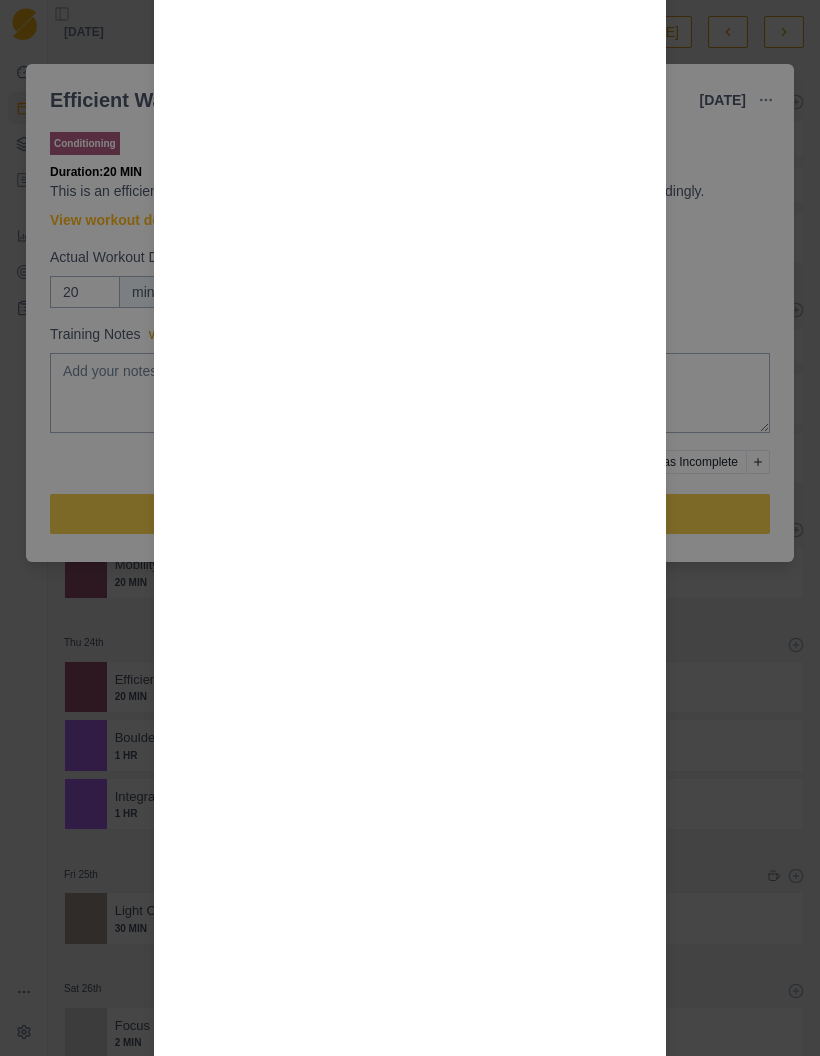 scroll, scrollTop: 1678, scrollLeft: 0, axis: vertical 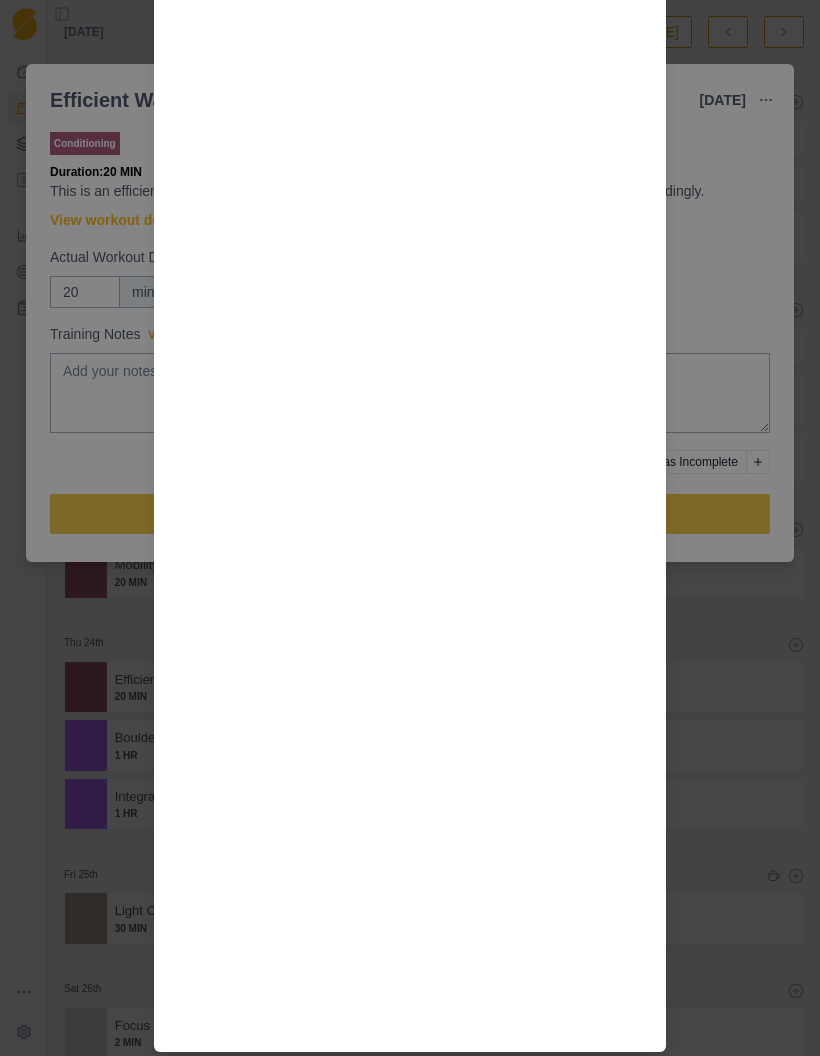 click on "Workout Details Step 1 : Large Rung hang, 10 sec on 10 sec off x4 (no need to use an app just count it out) Step 2 : Rear Foot Elevated Split Squat - 5 reps on each side Step 3 : Wide Push Up Isometric 10 sec on 20 sec off x 3 Step 4 : Single leg glute bridge - 8 reps on each side Step 5 : Climb 3 easy boulders on slightly overhanging terrain holding static positions for 5 secs or by taking 5 secs to complete a move. Step 6 : Medium Edge Hang, 6 sec on 10 sec off x 5 (adjust edge size accordingly, remember, this is a warm up) Step 7 : Isometric Box Step Up holding for 20 sec each side (try pressing through the step up foot as hard as possible)" at bounding box center [410, 528] 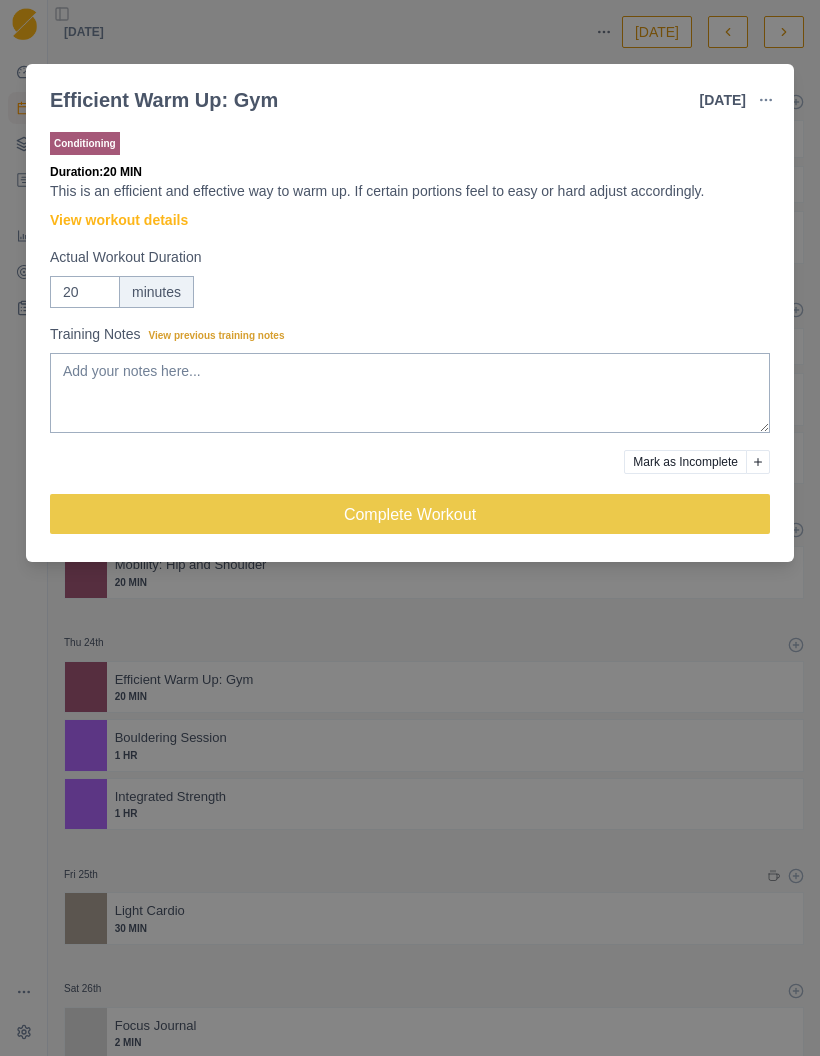 click on "Efficient Warm Up: Gym [DATE] Link To Goal View Workout Metrics Edit Original Workout Reschedule Workout Remove From Schedule Conditioning Duration:  20 MIN This is an efficient and effective way to warm up. If certain portions feel to easy or hard adjust accordingly. View workout details Actual Workout Duration 20 minutes Training Notes View previous training notes Mark as Incomplete Complete Workout" at bounding box center (410, 528) 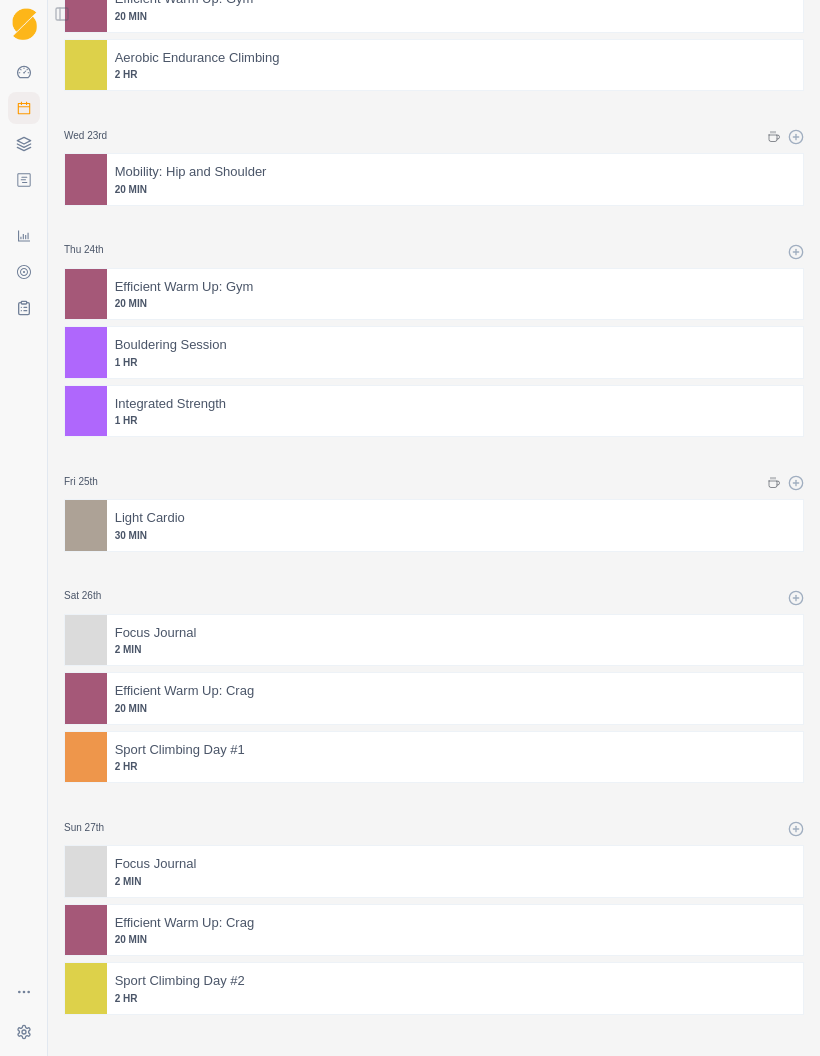 scroll, scrollTop: 391, scrollLeft: 0, axis: vertical 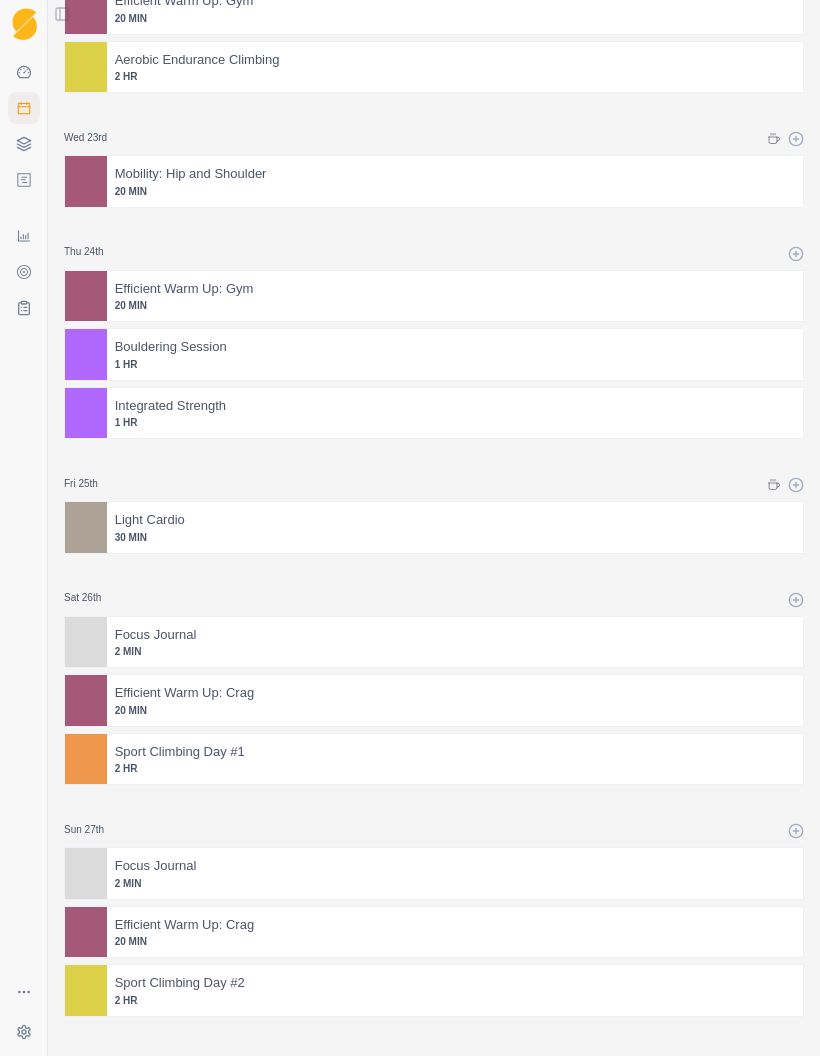 click at bounding box center (510, 406) 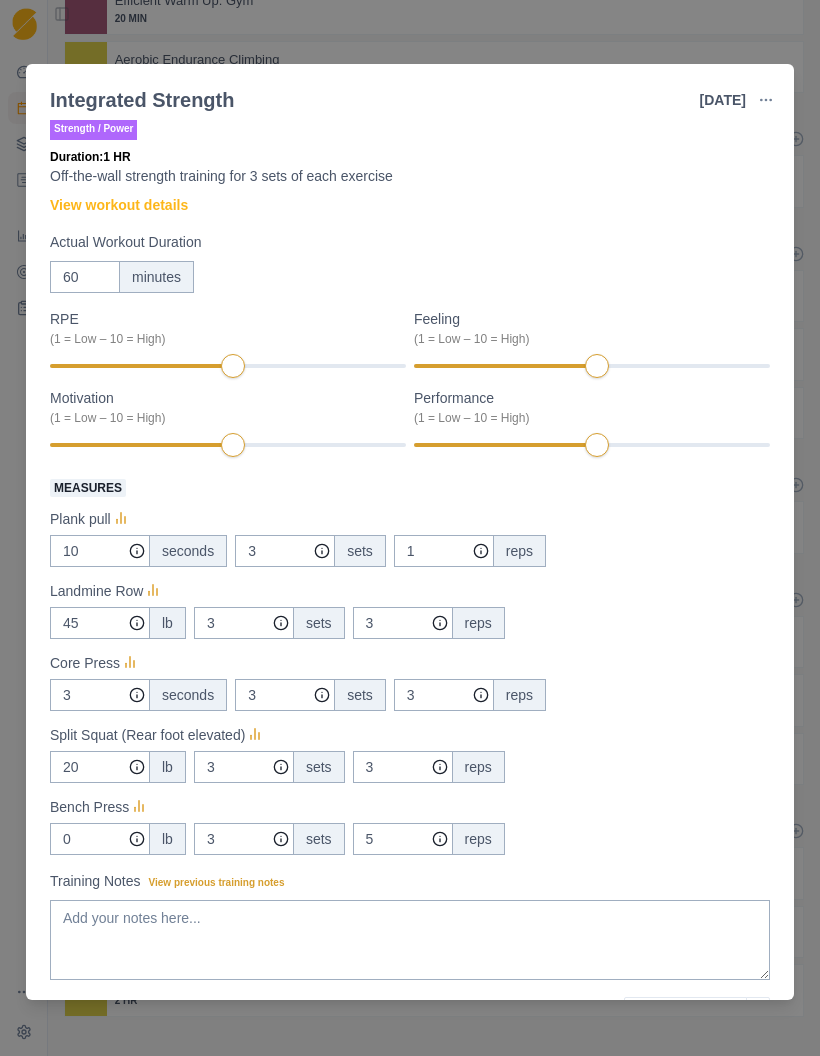 scroll, scrollTop: 18, scrollLeft: 0, axis: vertical 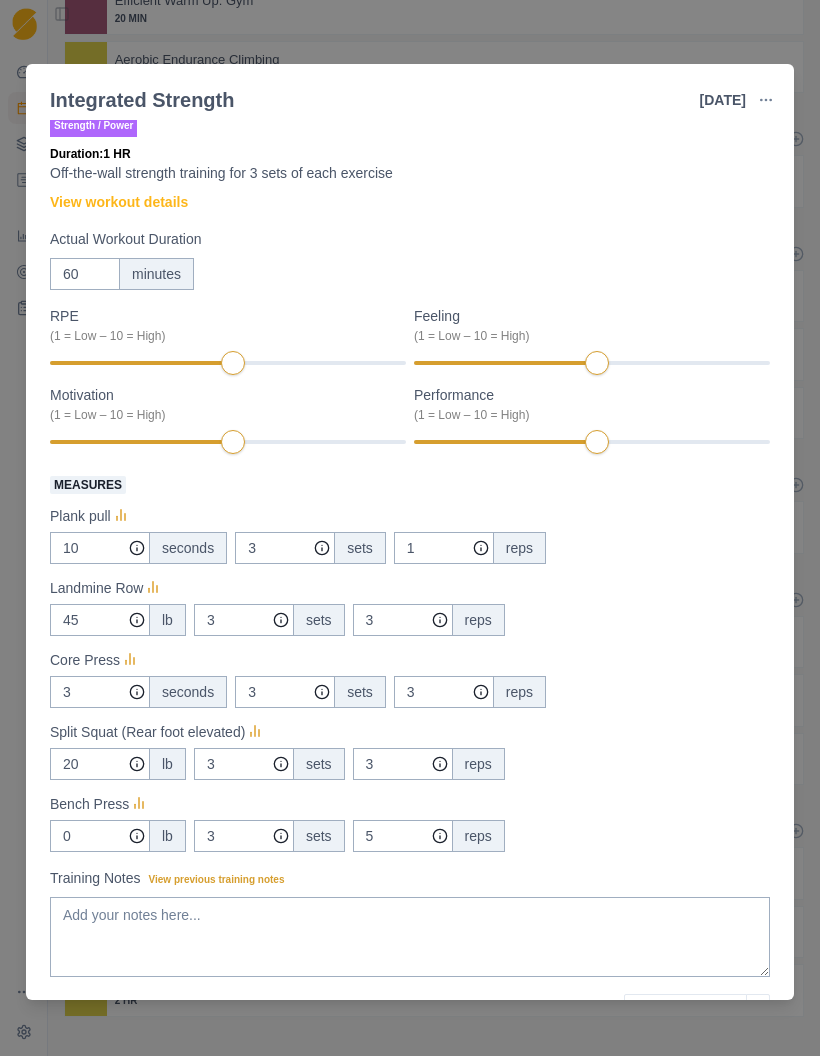 click on "View workout details" at bounding box center (119, 202) 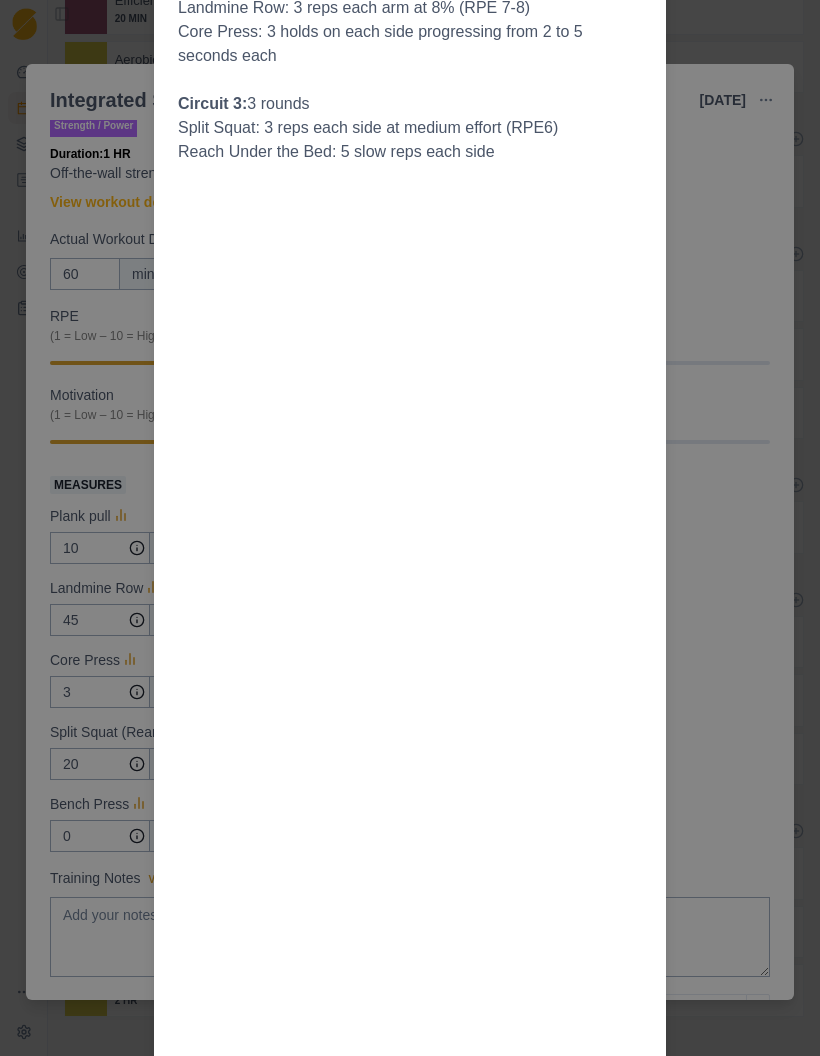 scroll, scrollTop: 1071, scrollLeft: 0, axis: vertical 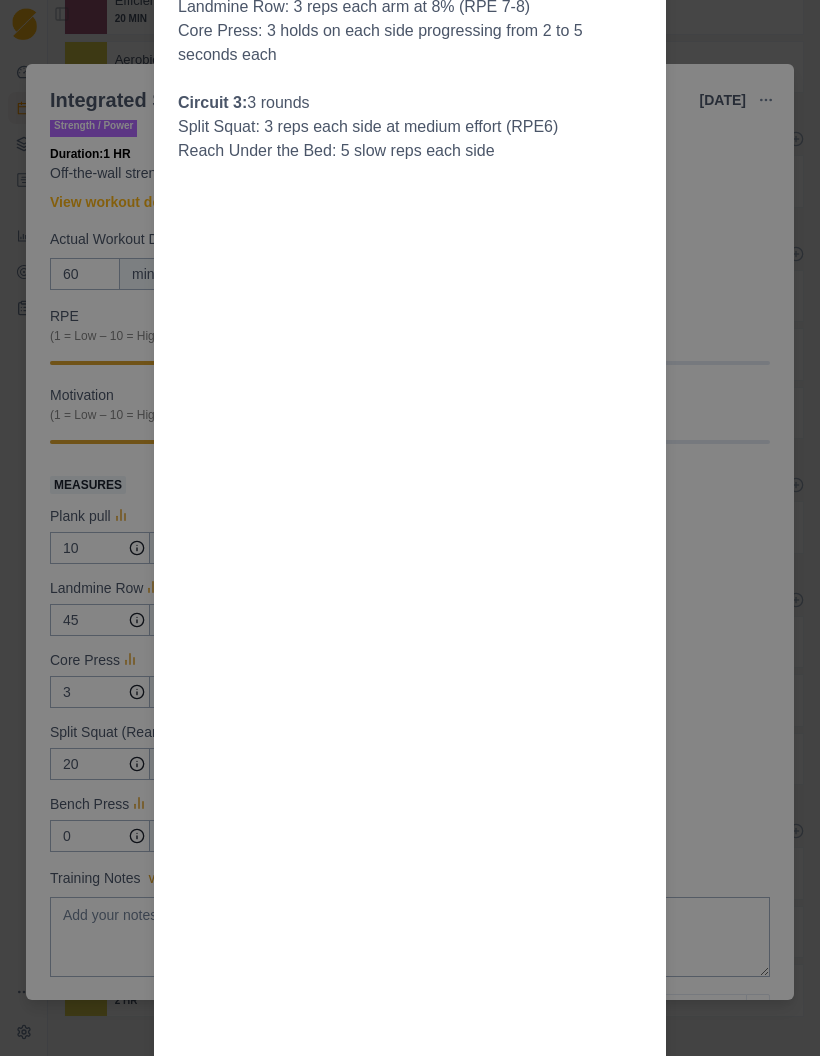 click on "Workout Details General strength training is important, as it allows us to have the physical strength to safely perform the movements of our sport. Over time, as we get stronger, we open up new movement options that were not possible before. Strength training also reduces the risk of injury and helps increase longevity in the sport. In the integrated strength sessions, we program three strength exercises and three mobility or core strength drills. These are grouped into small circuits that are each performed three times. This group would be done three times before moving on to the next group. Performing the exercises correctly is crucial, so choose exercises you know, learn the form, or substitute an exercise you do know. The Session: Begin with a general warmup or some climbing: Bench Press: 5 reps at 50% or RPE5 Circuit 1:  3 rounds Bench Press: 3 Reps at 80% (RPE 7-8) Plank/Pull: 1 hold (10-20s) each side to loss of position Landmine Row: 3 reps each arm at 50% or RPE 5 Circuit 2:  3 rounds Circuit 3:" at bounding box center (410, 528) 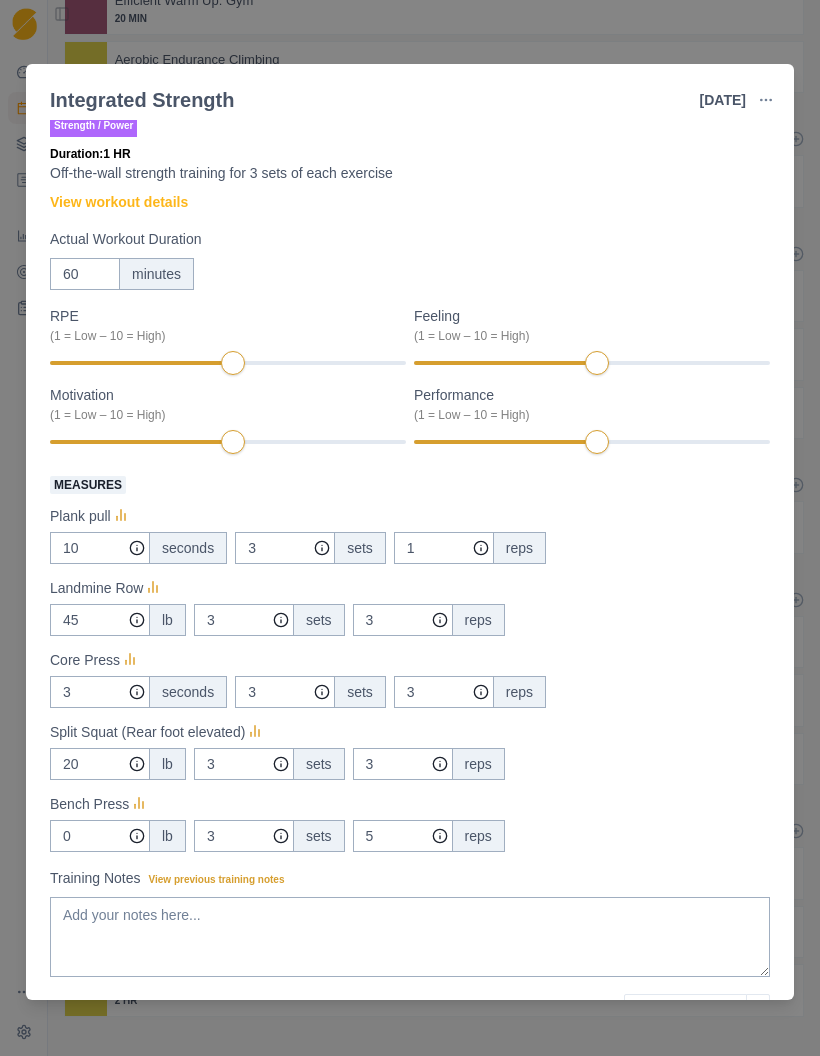 click on "Integrated Strength [DATE] Link To Goal View Workout Metrics Edit Original Workout Reschedule Workout Remove From Schedule Strength / Power Duration:  1 HR Off-the-wall strength training for 3 sets of each exercise View workout details Actual Workout Duration 60 minutes RPE (1 = Low – 10 = High) Feeling (1 = Low – 10 = High) Motivation (1 = Low – 10 = High) Performance (1 = Low – 10 = High) Measures Plank pull 10 seconds 3 sets 1 reps Landmine Row 45 lb 3 sets 3 reps Core Press 3 seconds 3 sets 3 reps Split Squat (Rear foot elevated) 20 lb 3 sets 3 reps Bench Press 0 lb 3 sets 5 reps Training Notes View previous training notes Mark as Incomplete Complete Workout" at bounding box center (410, 528) 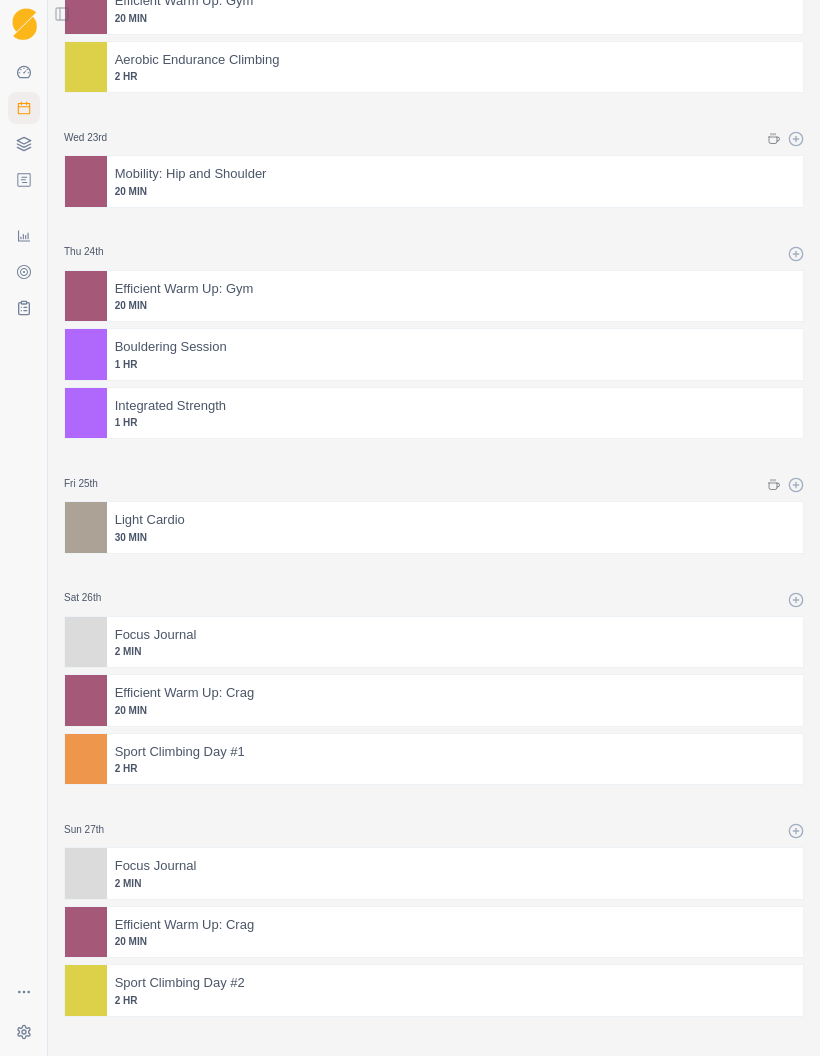 scroll, scrollTop: 80, scrollLeft: 0, axis: vertical 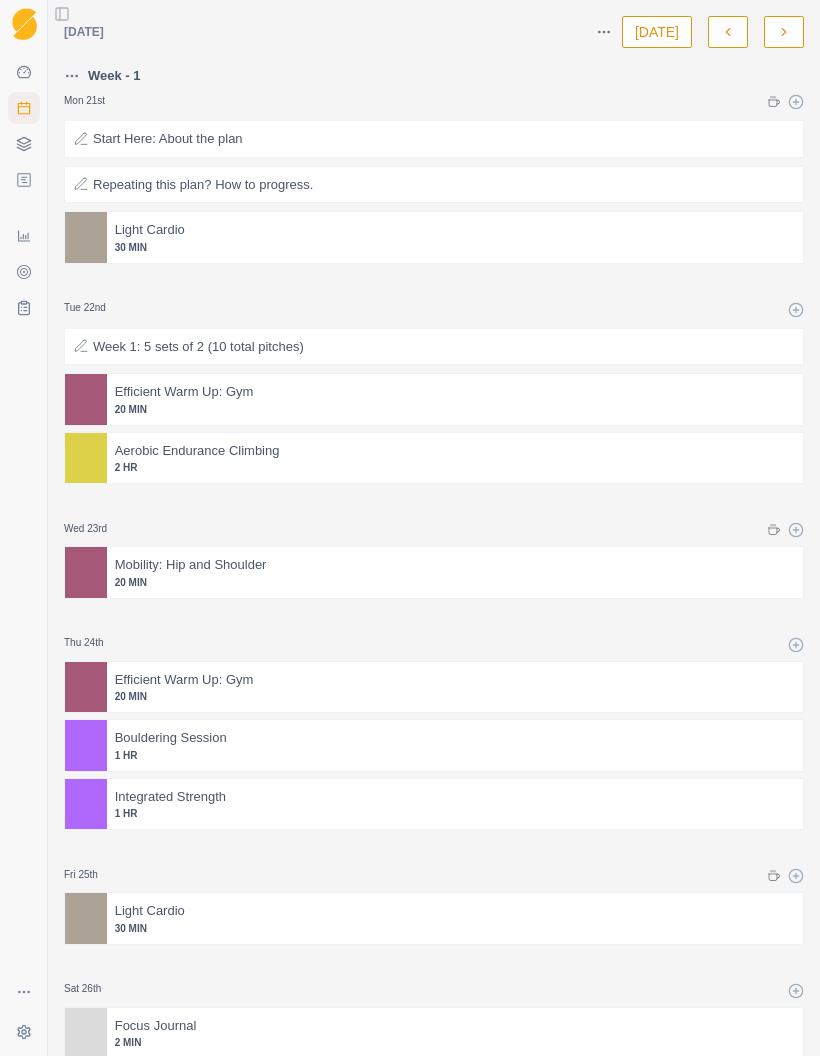 click at bounding box center [784, 32] 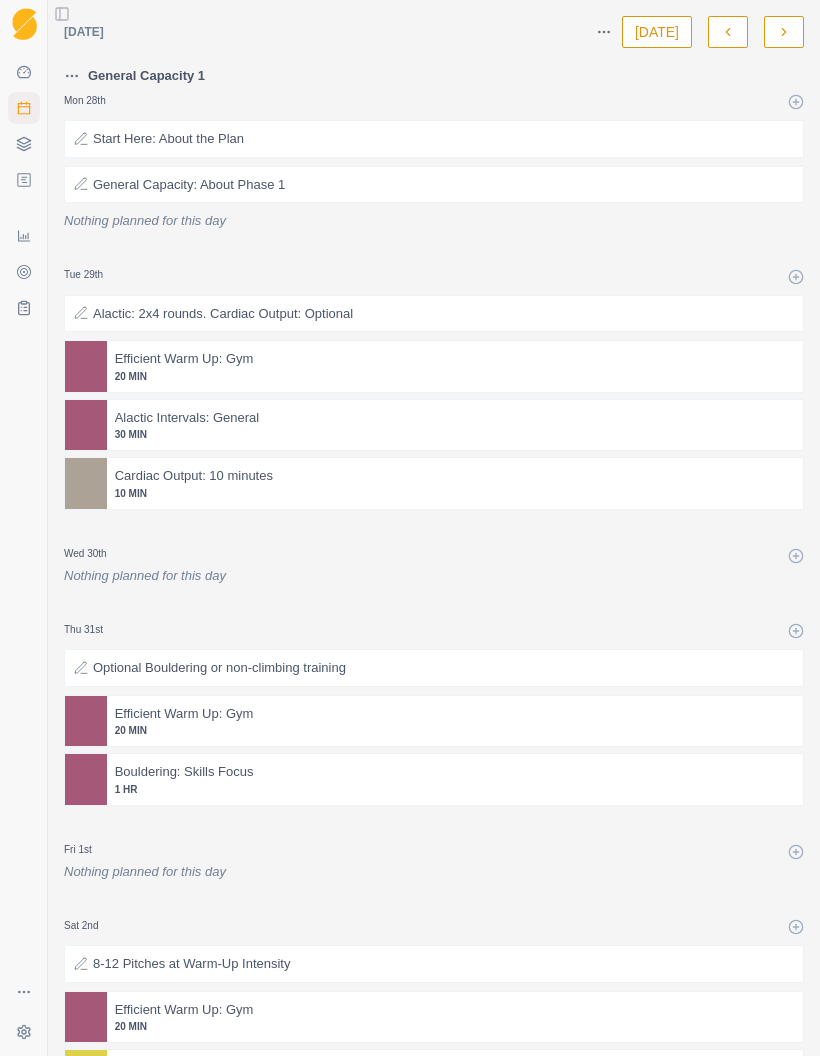 click 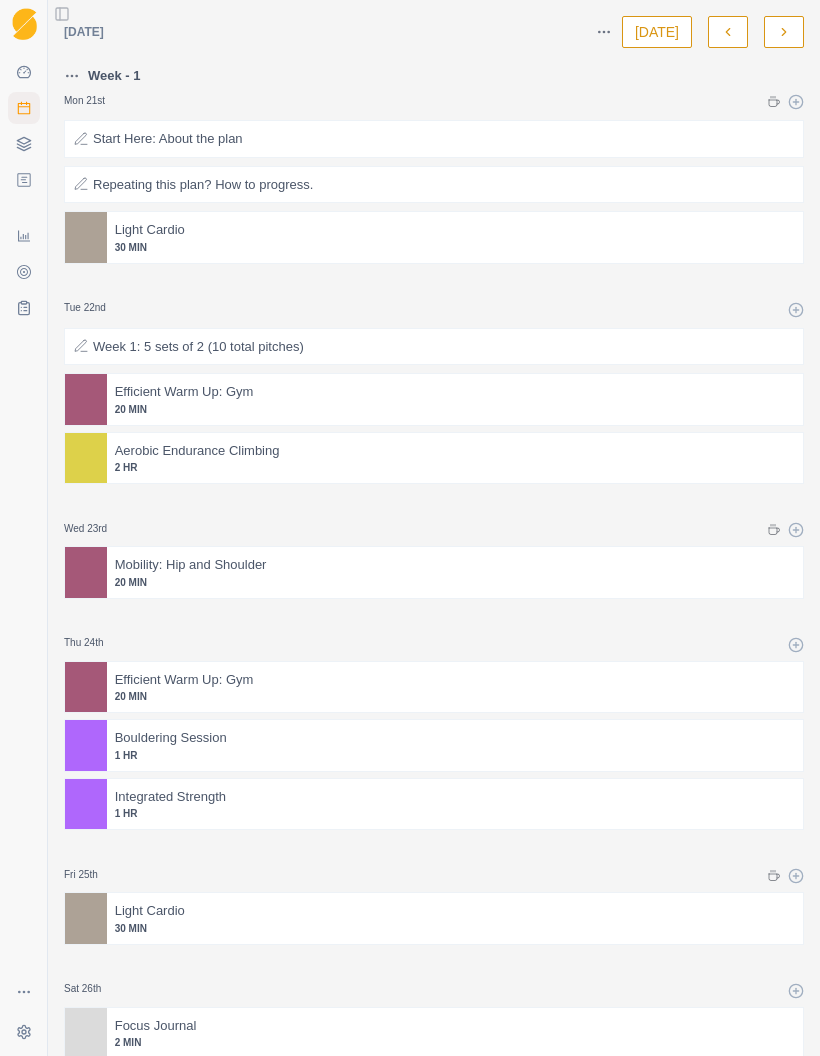 click at bounding box center [47, 528] 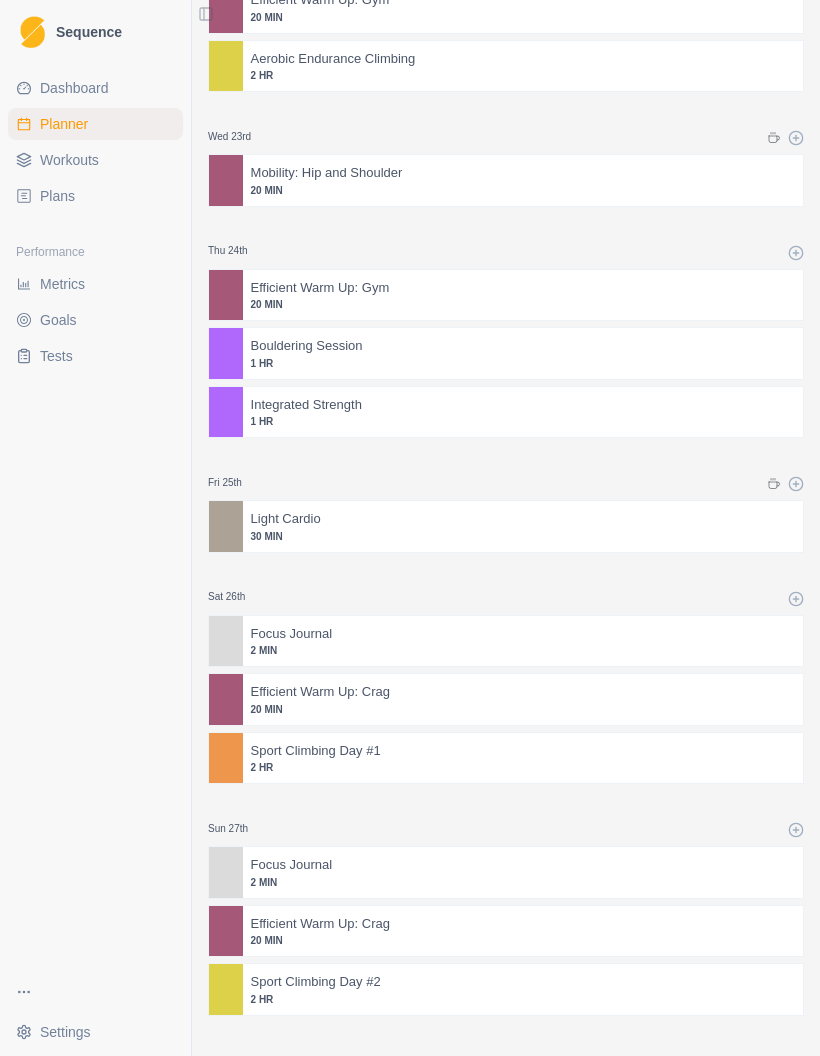 scroll, scrollTop: 391, scrollLeft: 0, axis: vertical 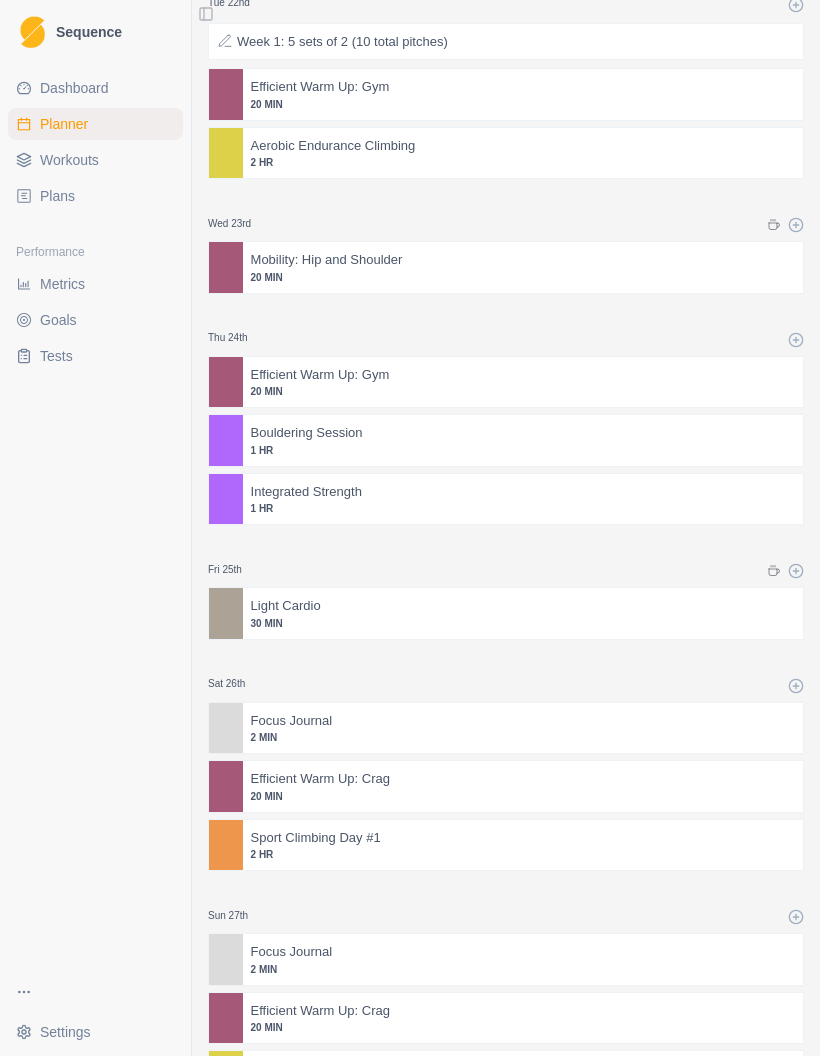 click on "Tests" at bounding box center (56, 356) 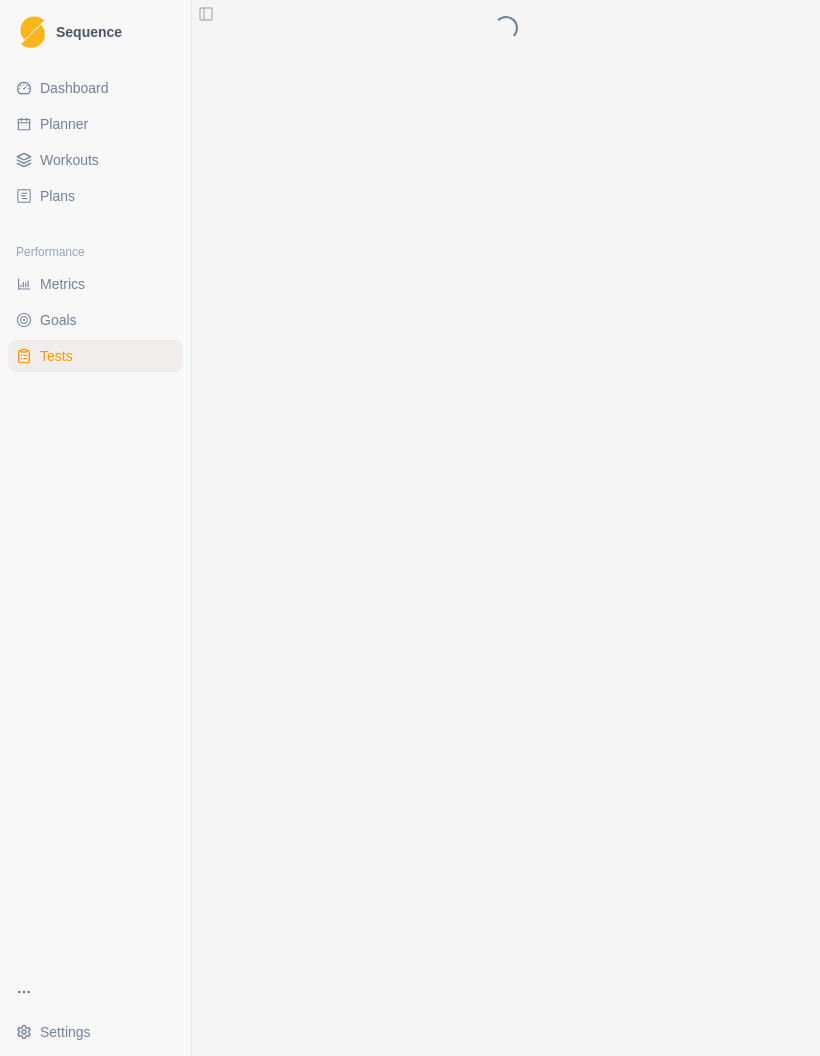 scroll, scrollTop: 0, scrollLeft: 0, axis: both 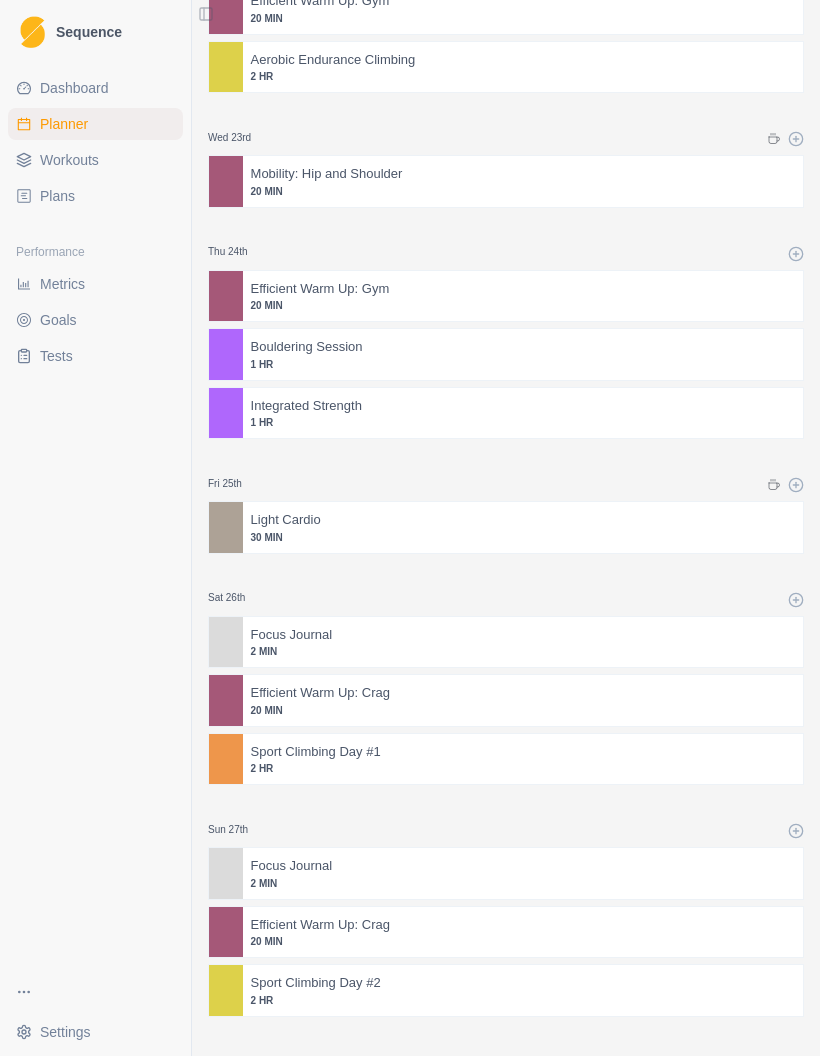 click at bounding box center [226, 181] 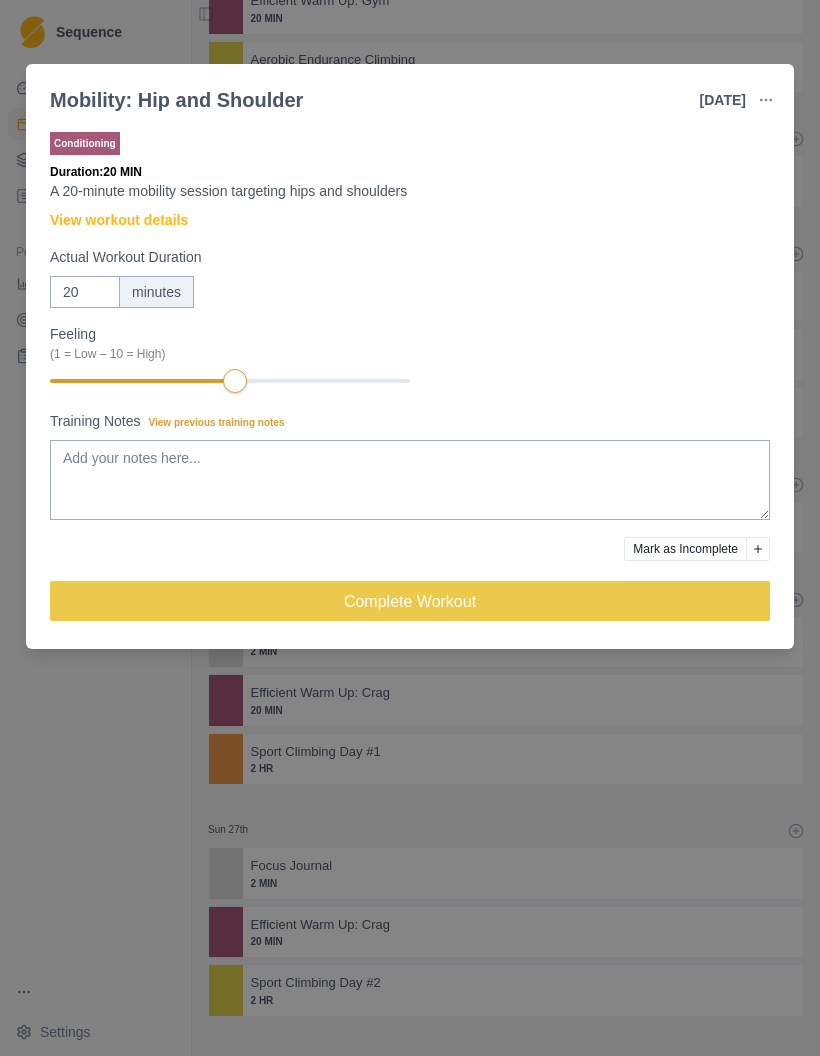 click on "View workout details" at bounding box center (119, 220) 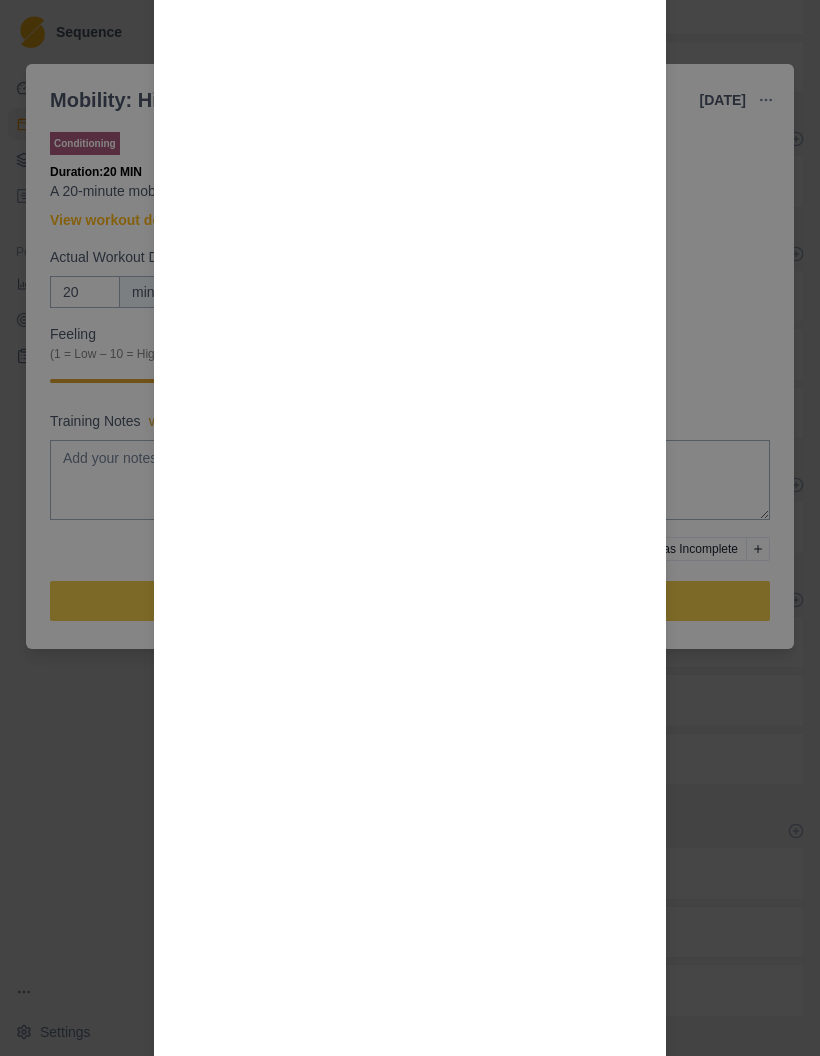 scroll, scrollTop: 1870, scrollLeft: 0, axis: vertical 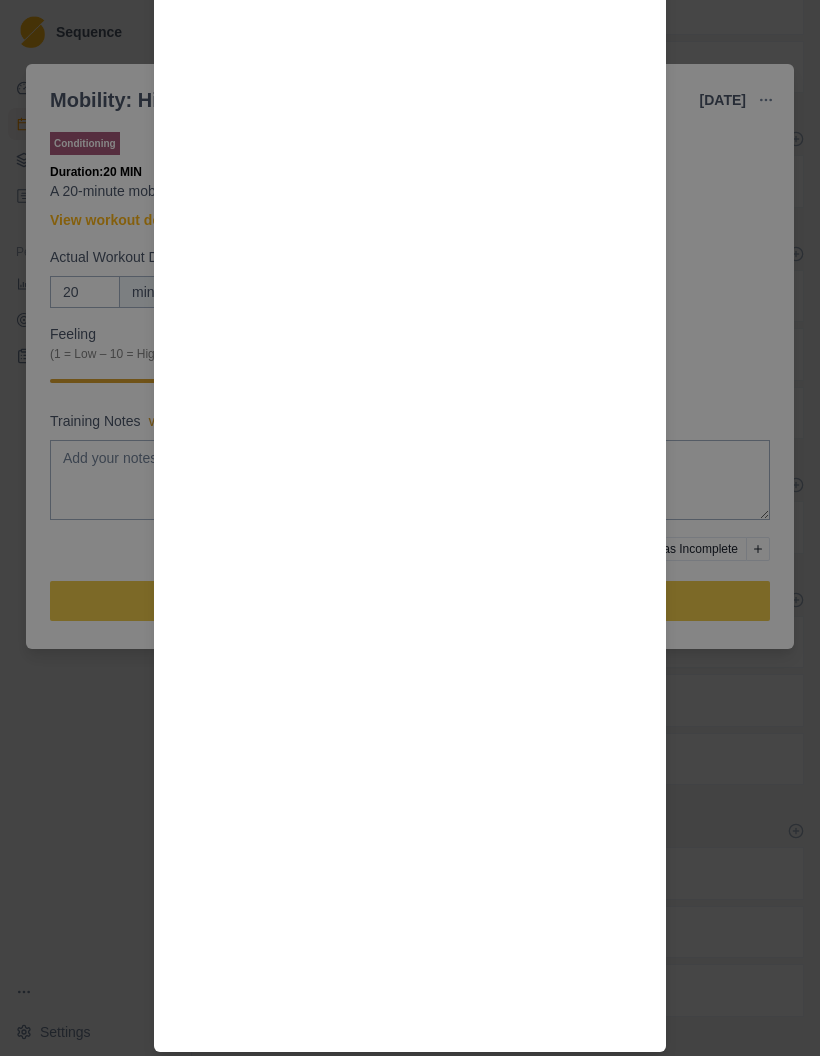 click on "Workout Details Mobility work is important for expanding your range of motion and utilizing it for more efficient climbing positions. This session should be relaxing, not painful or intense. Perform each stretch while maintaining breathing, and don't push so hard to cause discomfort or pain. This is a basic mobility session that should take around 20 minutes. Feel free to add a circuit or a few of your favorite exercises if you have longer. Run through the following circuit twice: Kneeling Hip Flexor Stretch: 60s each side 90/90 Hip Mobility Flow: 2x each side Frog Stretch with Internal Rotation: 60s Lat Band Stretch: 30s each side Child's Pose with Reach: 30s each side Doorway Shoulder Opener: 30s Hip Flexor Knee Drive: 5 each side" at bounding box center [410, 528] 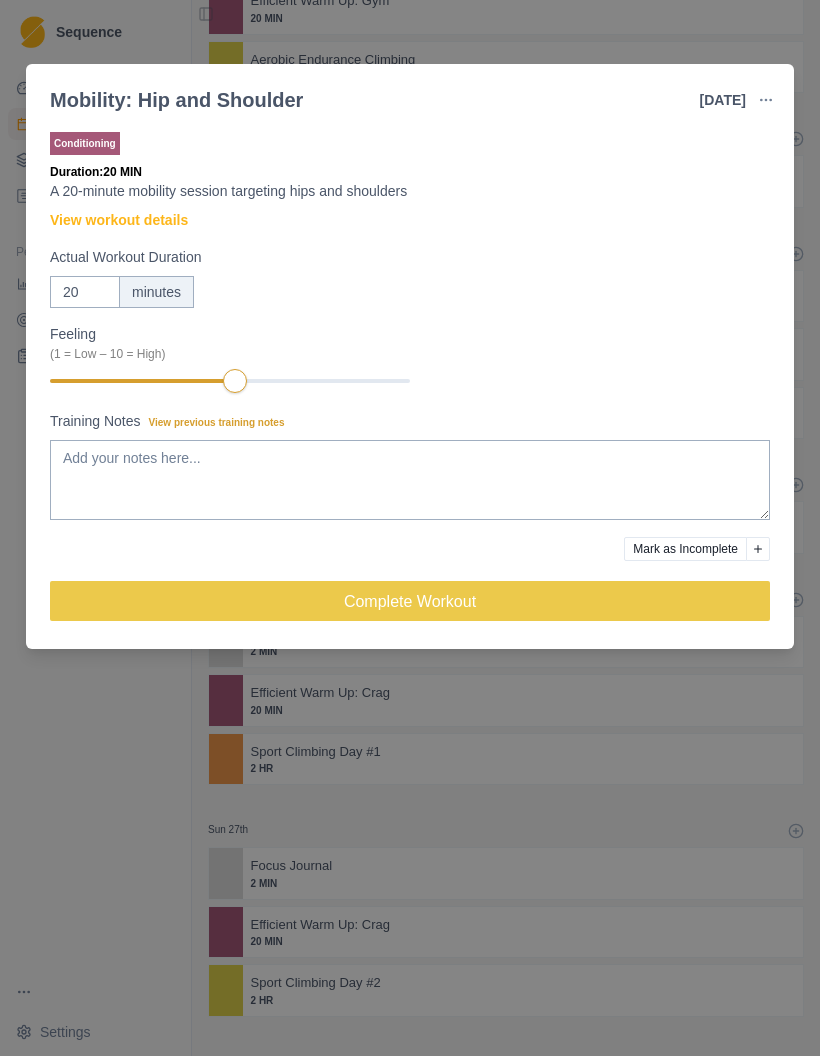 click on "Mobility: Hip and Shoulder [DATE] Link To Goal View Workout Metrics Edit Original Workout Reschedule Workout Remove From Schedule Conditioning Duration:  20 MIN A 20-minute mobility session targeting hips and shoulders View workout details Actual Workout Duration 20 minutes Feeling (1 = Low – 10 = High) Training Notes View previous training notes Mark as Incomplete Complete Workout" at bounding box center [410, 528] 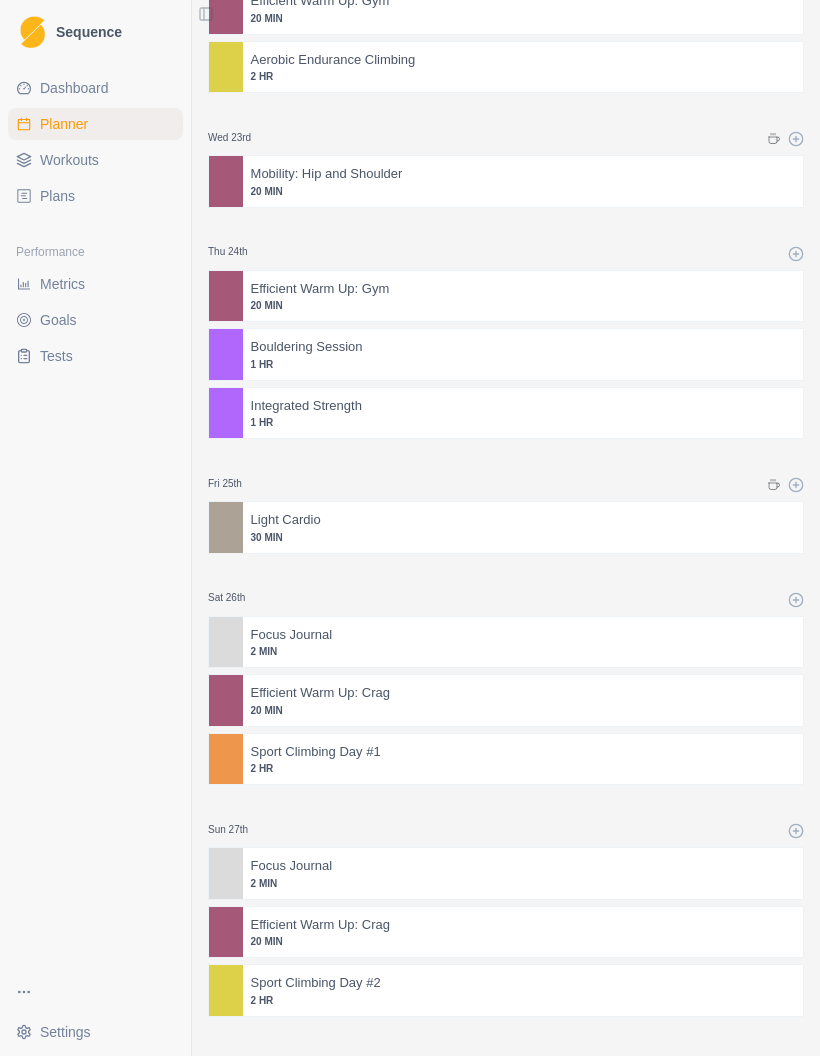 scroll, scrollTop: 80, scrollLeft: 0, axis: vertical 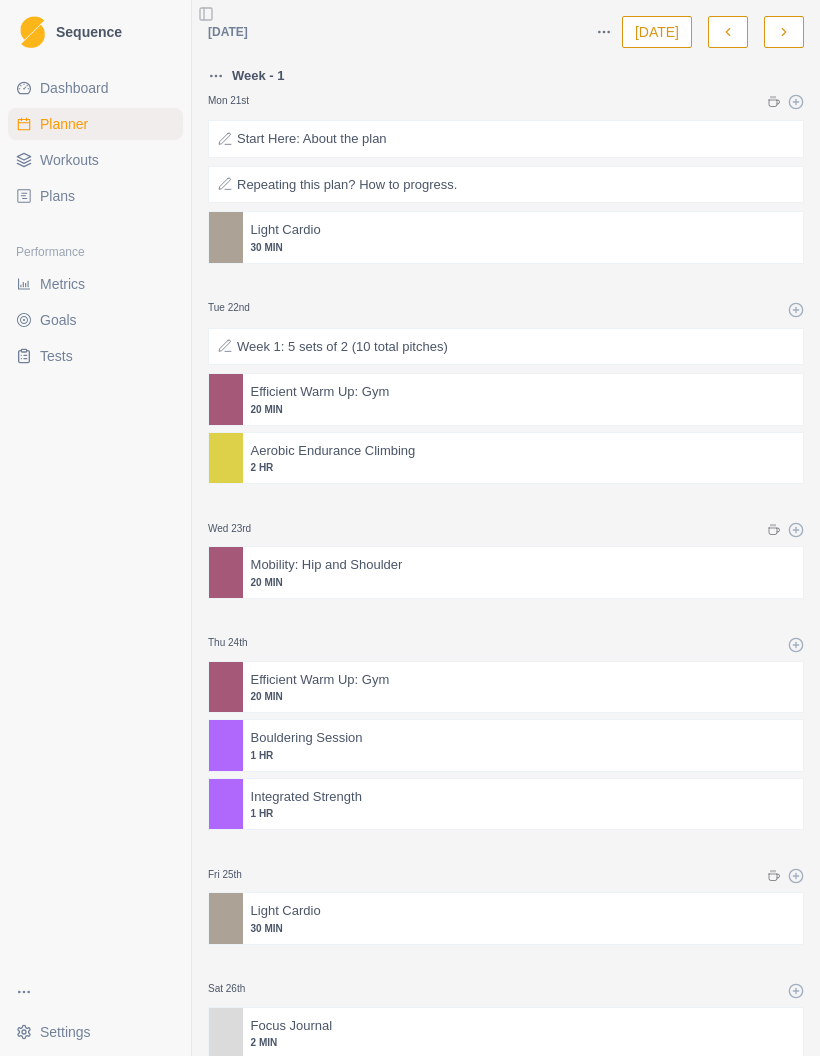 click on "20 MIN" at bounding box center [523, 696] 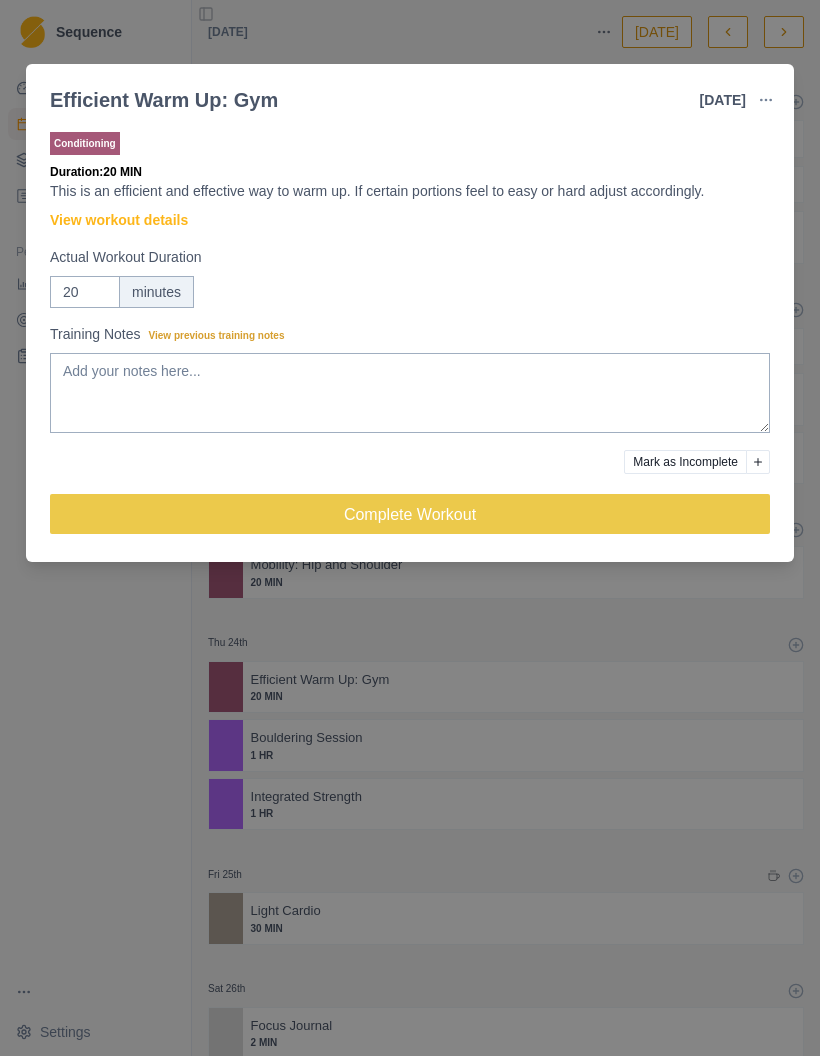 click on "View workout details" at bounding box center (119, 220) 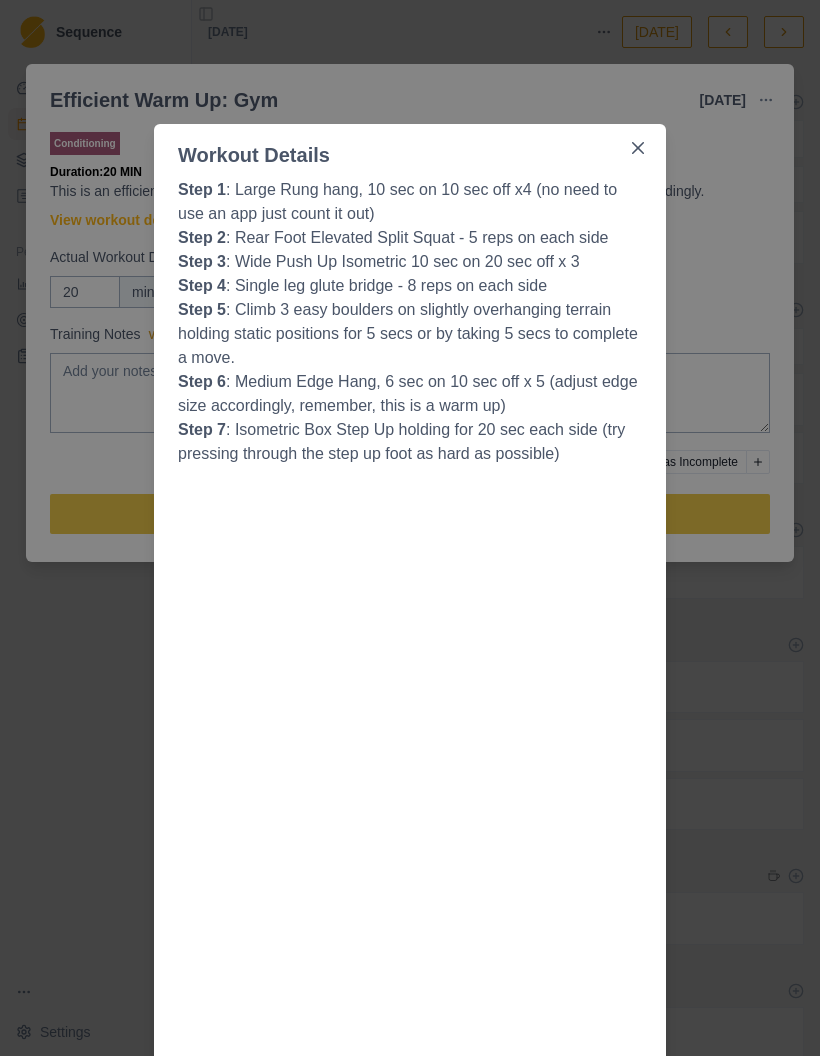 click at bounding box center [638, 148] 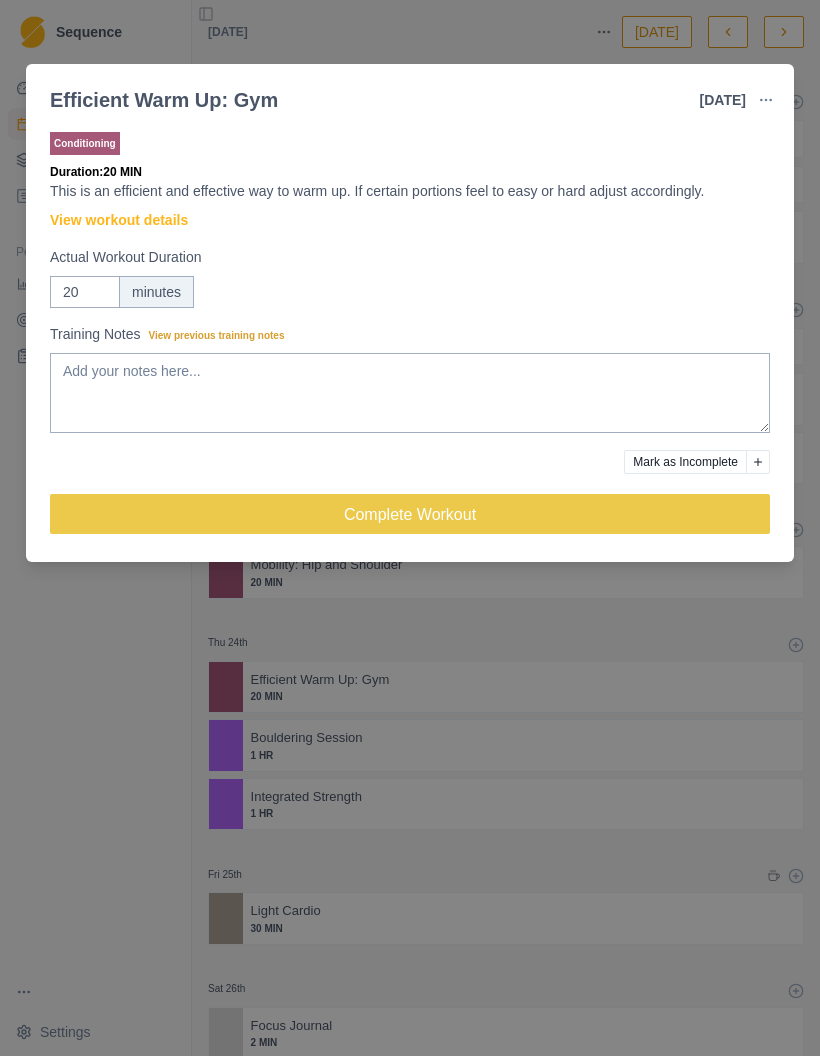 click on "Efficient Warm Up: Gym [DATE] Link To Goal View Workout Metrics Edit Original Workout Reschedule Workout Remove From Schedule Conditioning Duration:  20 MIN This is an efficient and effective way to warm up. If certain portions feel to easy or hard adjust accordingly. View workout details Actual Workout Duration 20 minutes Training Notes View previous training notes Mark as Incomplete Complete Workout" at bounding box center (410, 528) 